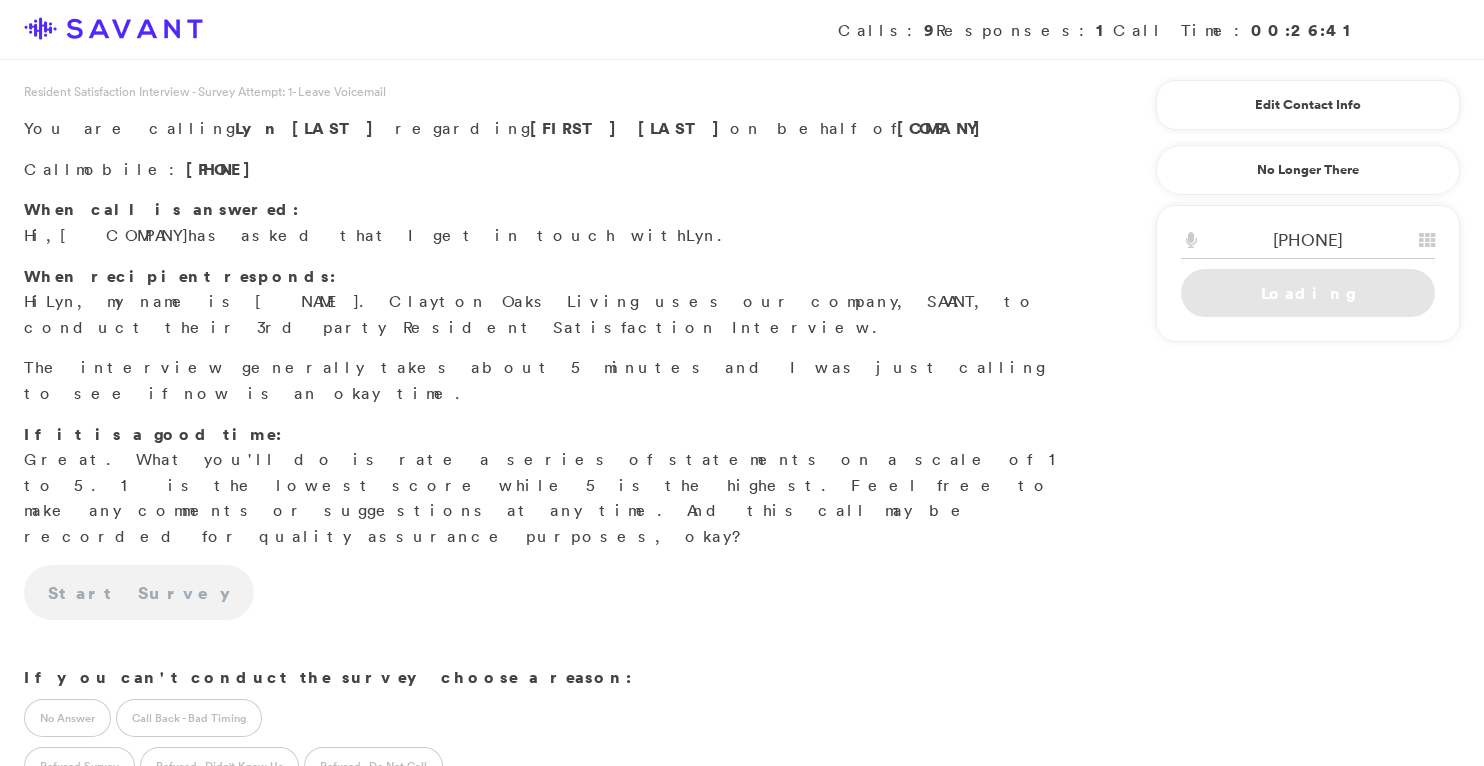 scroll, scrollTop: 0, scrollLeft: 0, axis: both 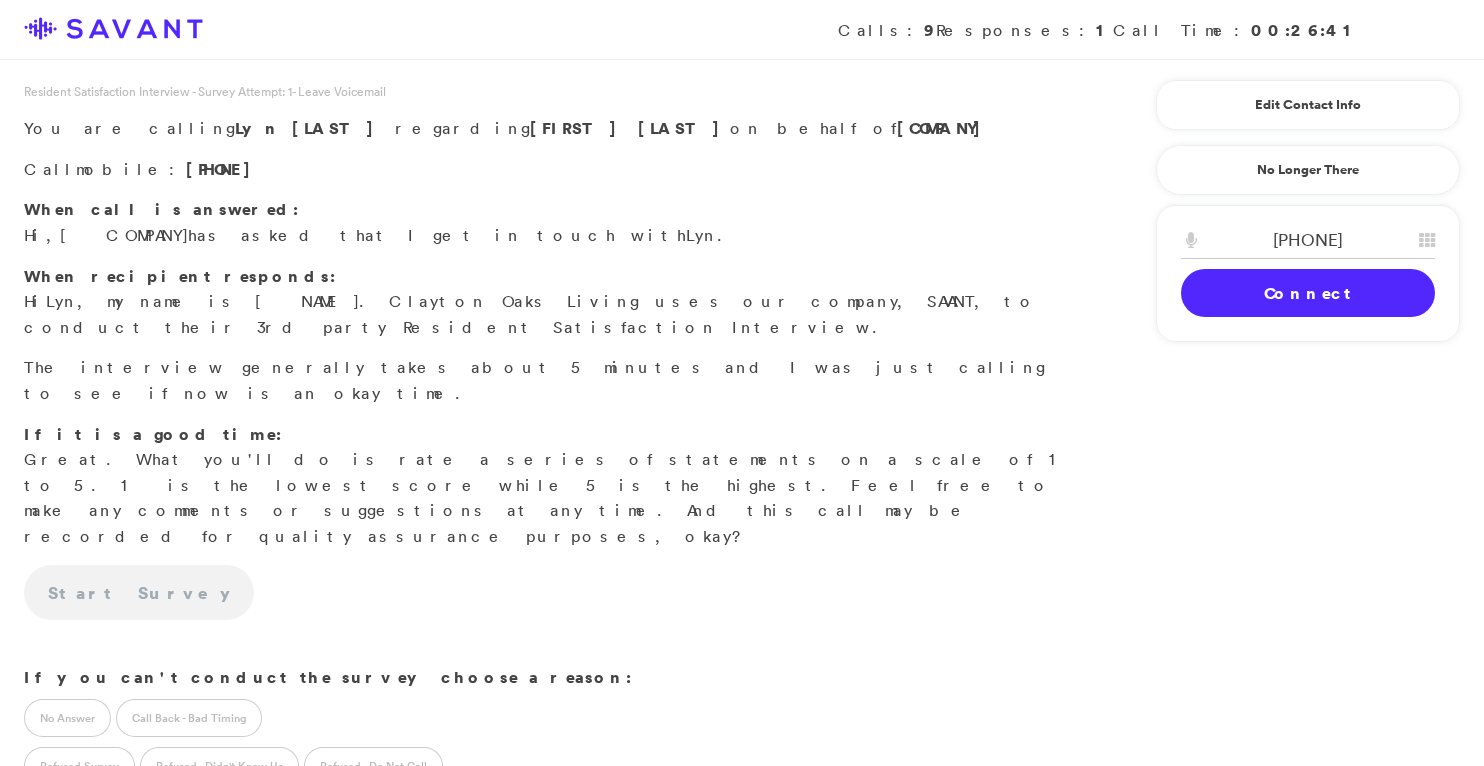 click on "Connect" at bounding box center [1308, 293] 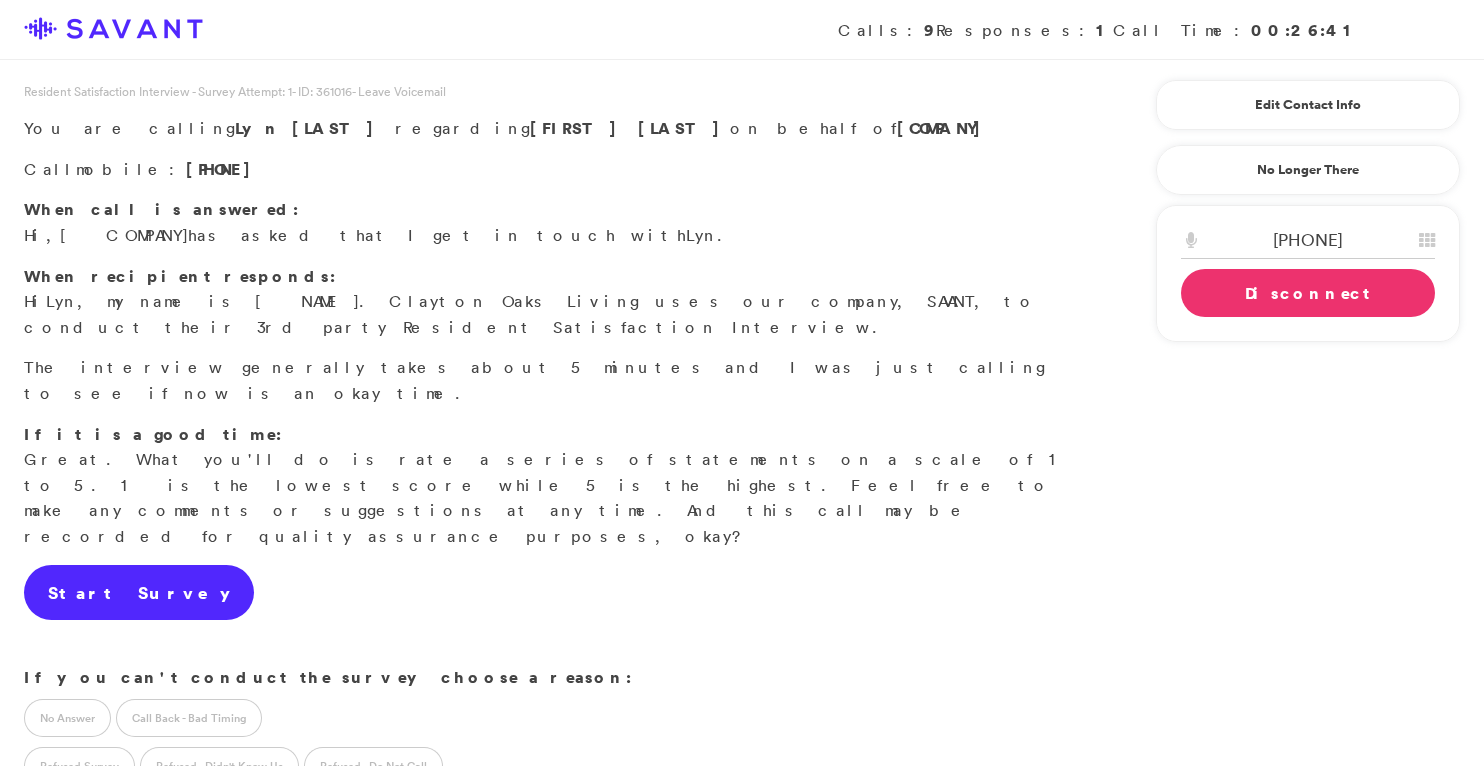 click on "Start Survey" at bounding box center (139, 593) 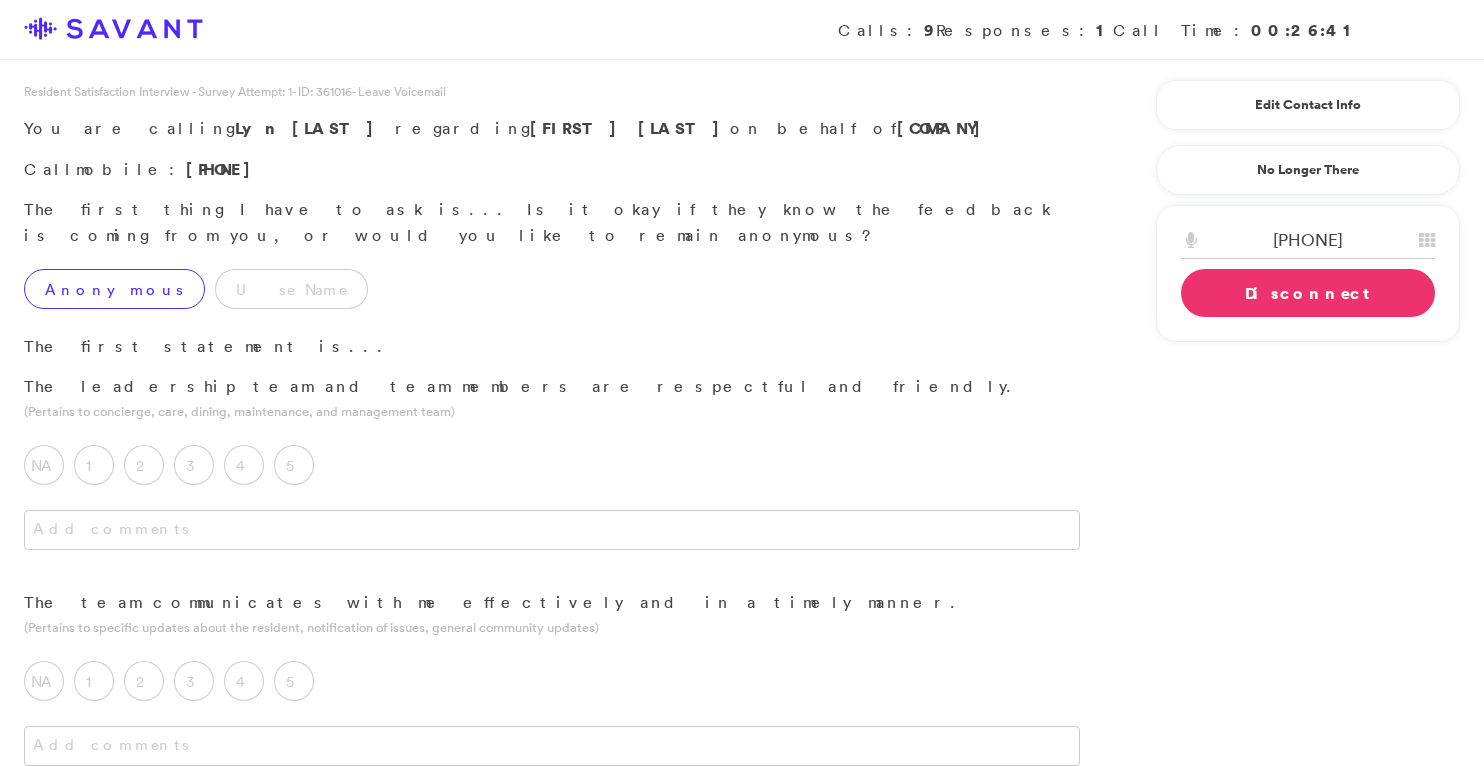 click on "Anonymous" at bounding box center [114, 289] 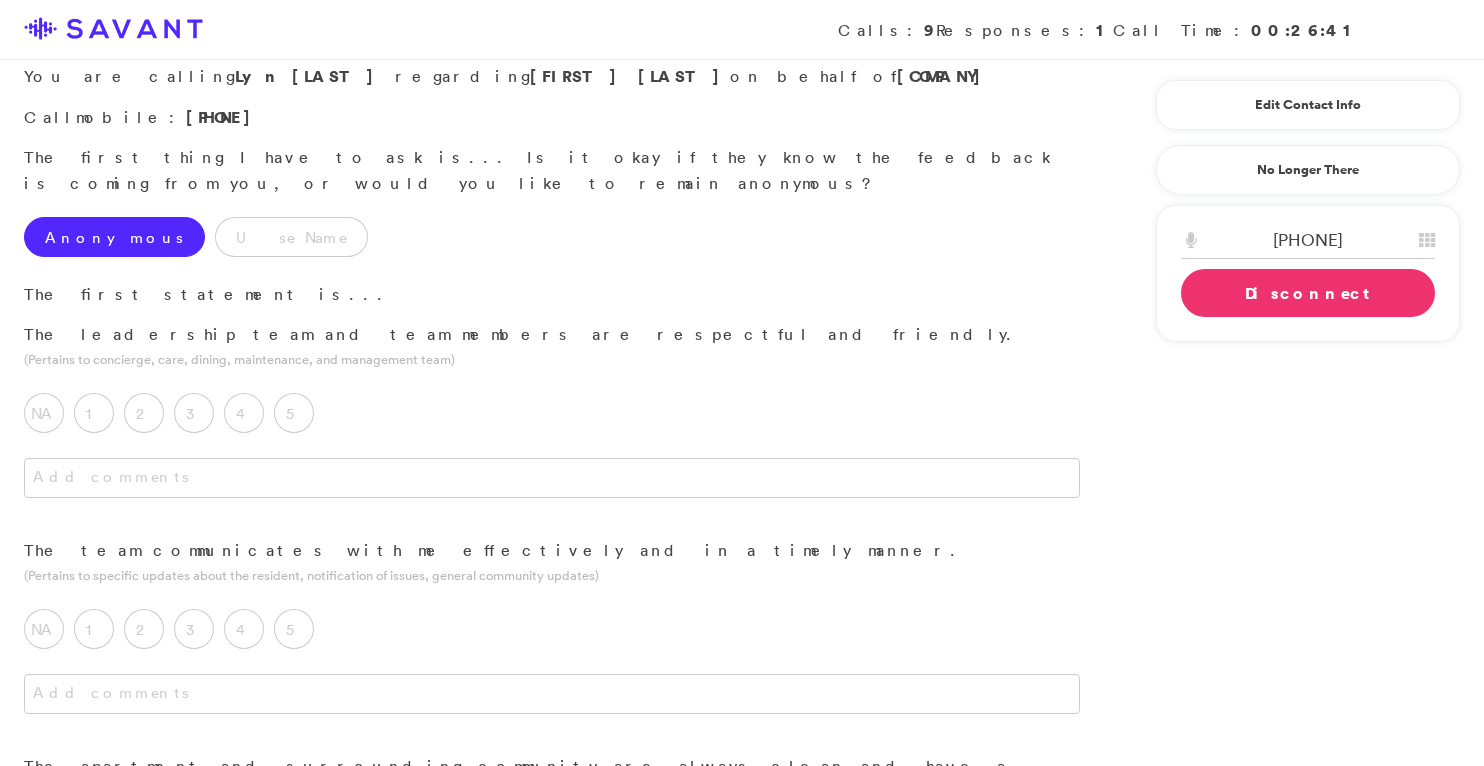 scroll, scrollTop: 57, scrollLeft: 0, axis: vertical 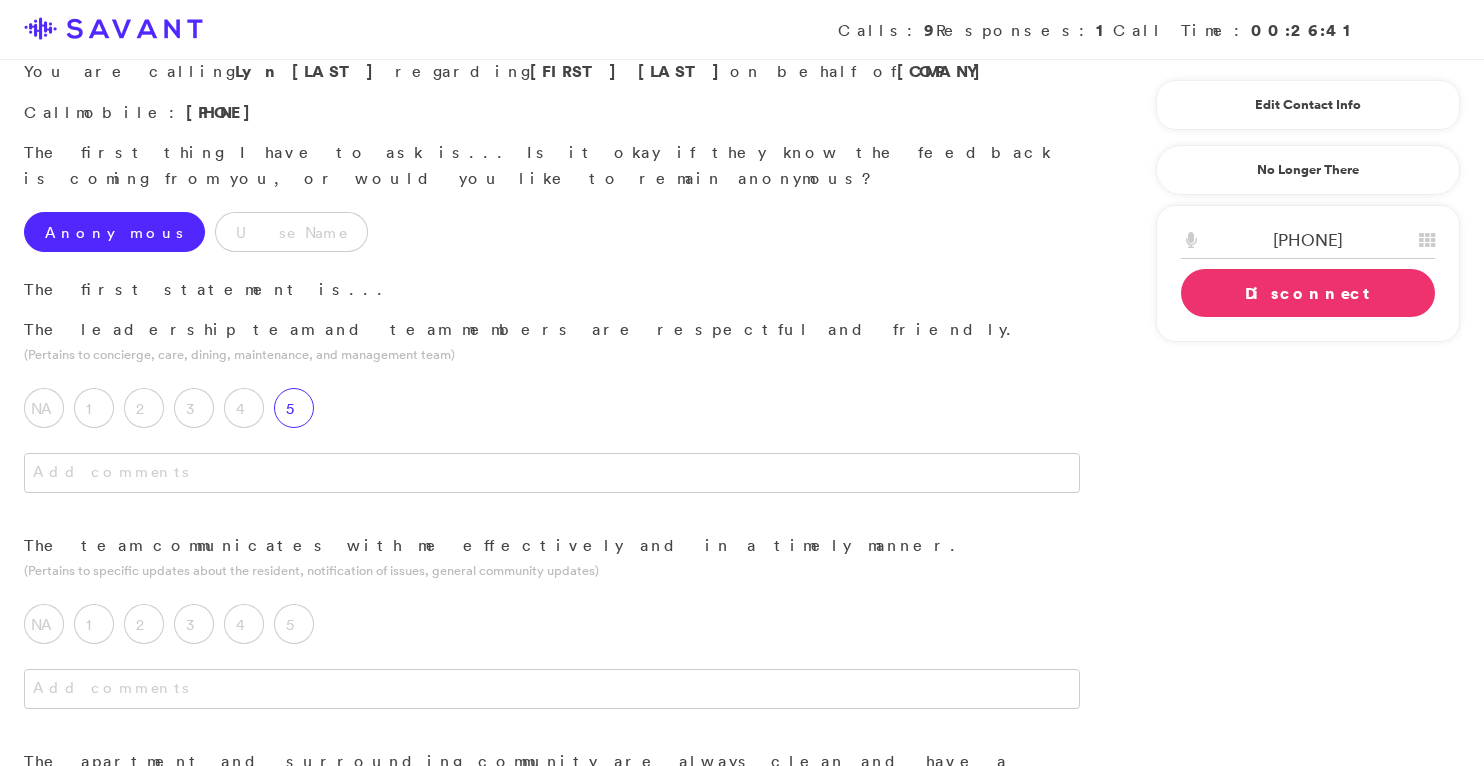 click on "5" at bounding box center (294, 408) 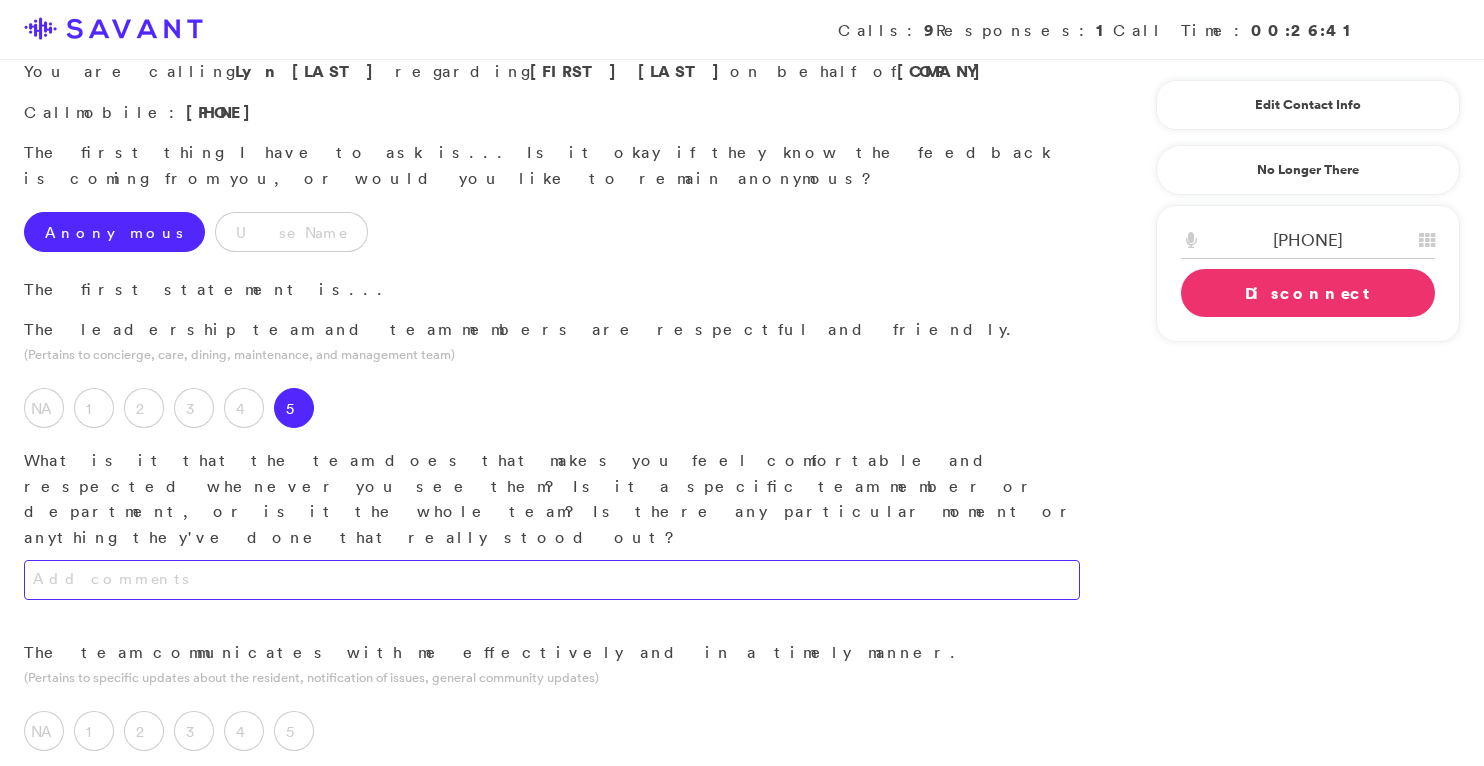 click at bounding box center [552, 580] 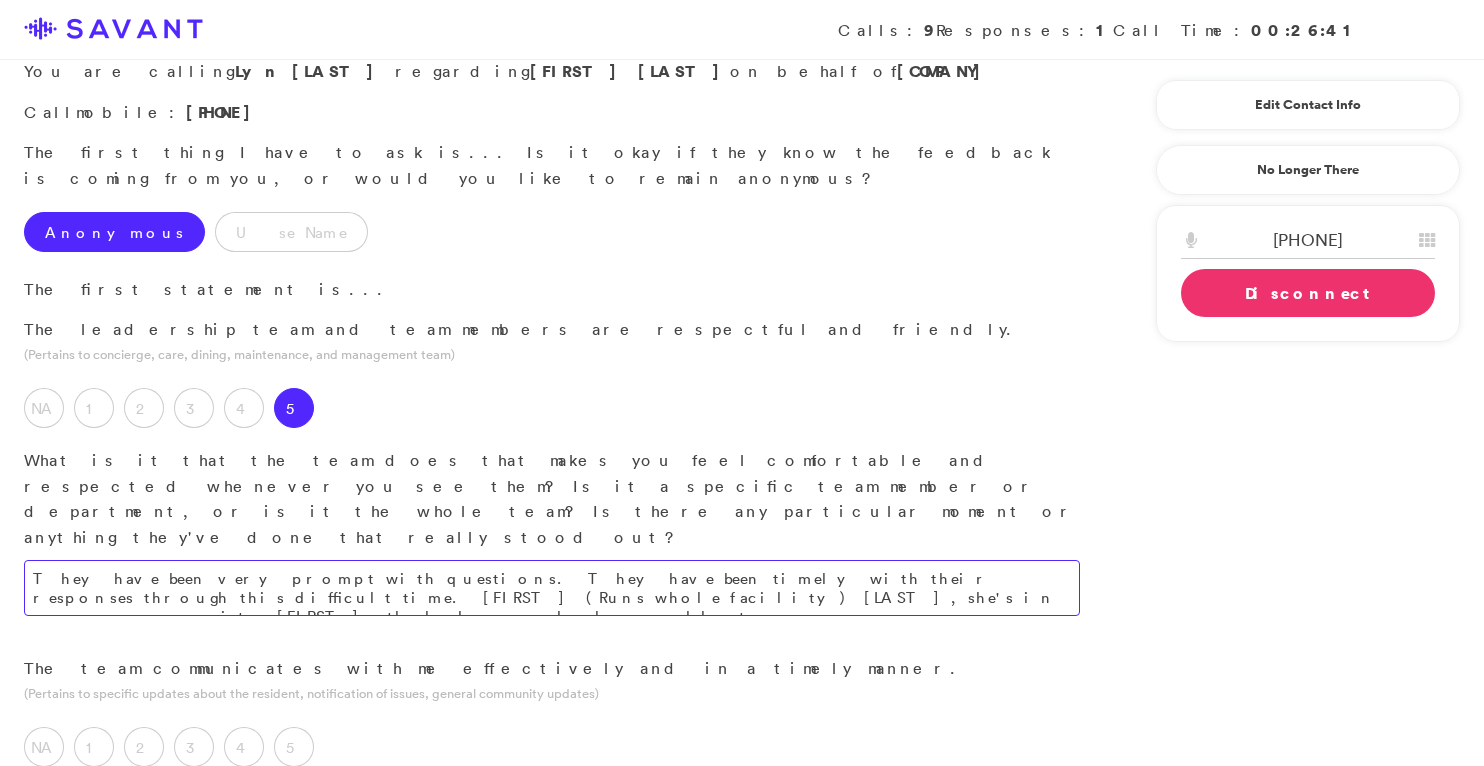 click on "They have been very prompt with questions. They have been timely with their responses through this difficult time. [FIRST] (Runs whole facility) [LAST], she's in memory care unit. [FIRST], the head nurse, has been excellent." at bounding box center (552, 588) 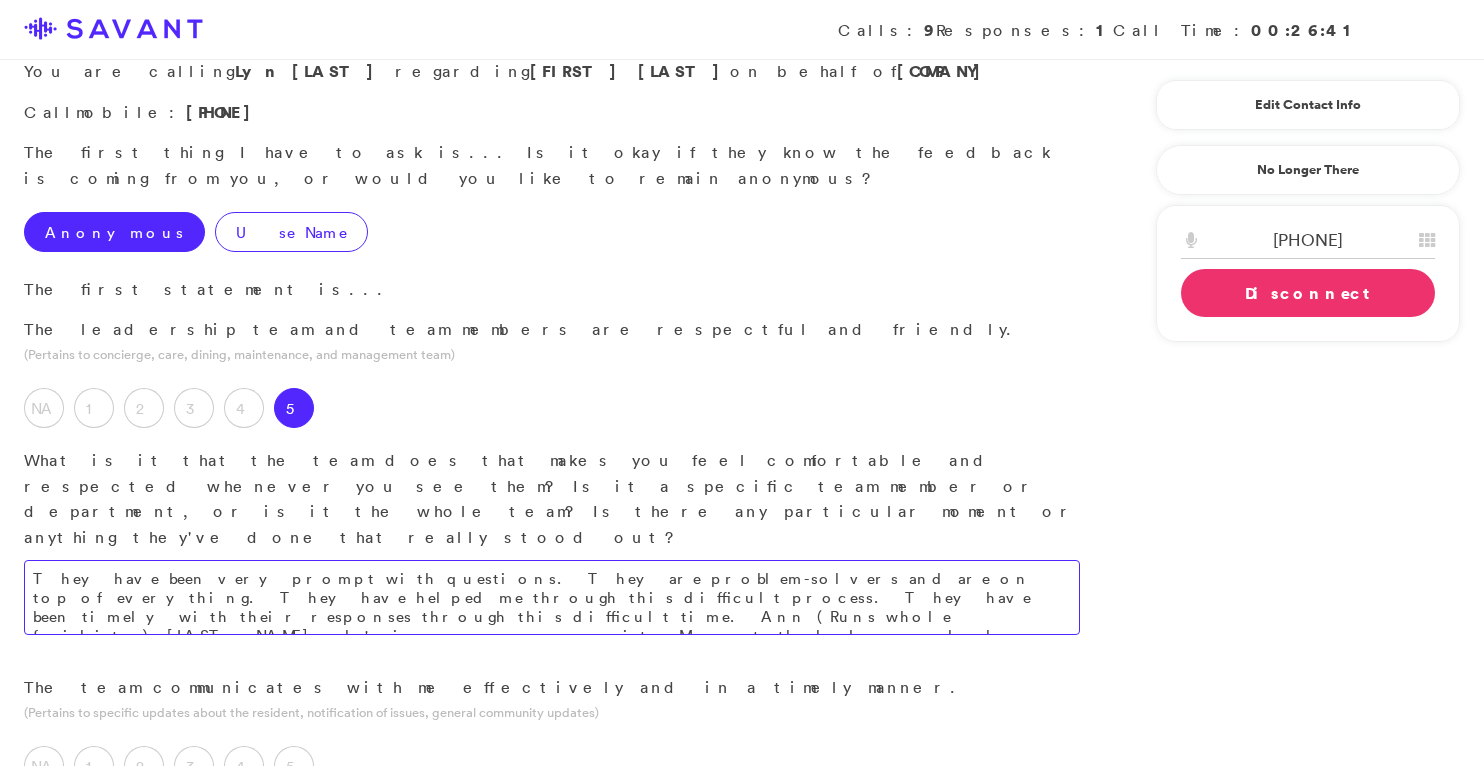 type on "They have been very prompt with questions. They are problem-solvers and are on top of everything. They have helped me through this difficult process. They have been timely with their responses through this difficult time. Ann (Runs whole facility) [LAST_NAME], she's in memory care unit. Margaret, the head nurse, has been excellent." 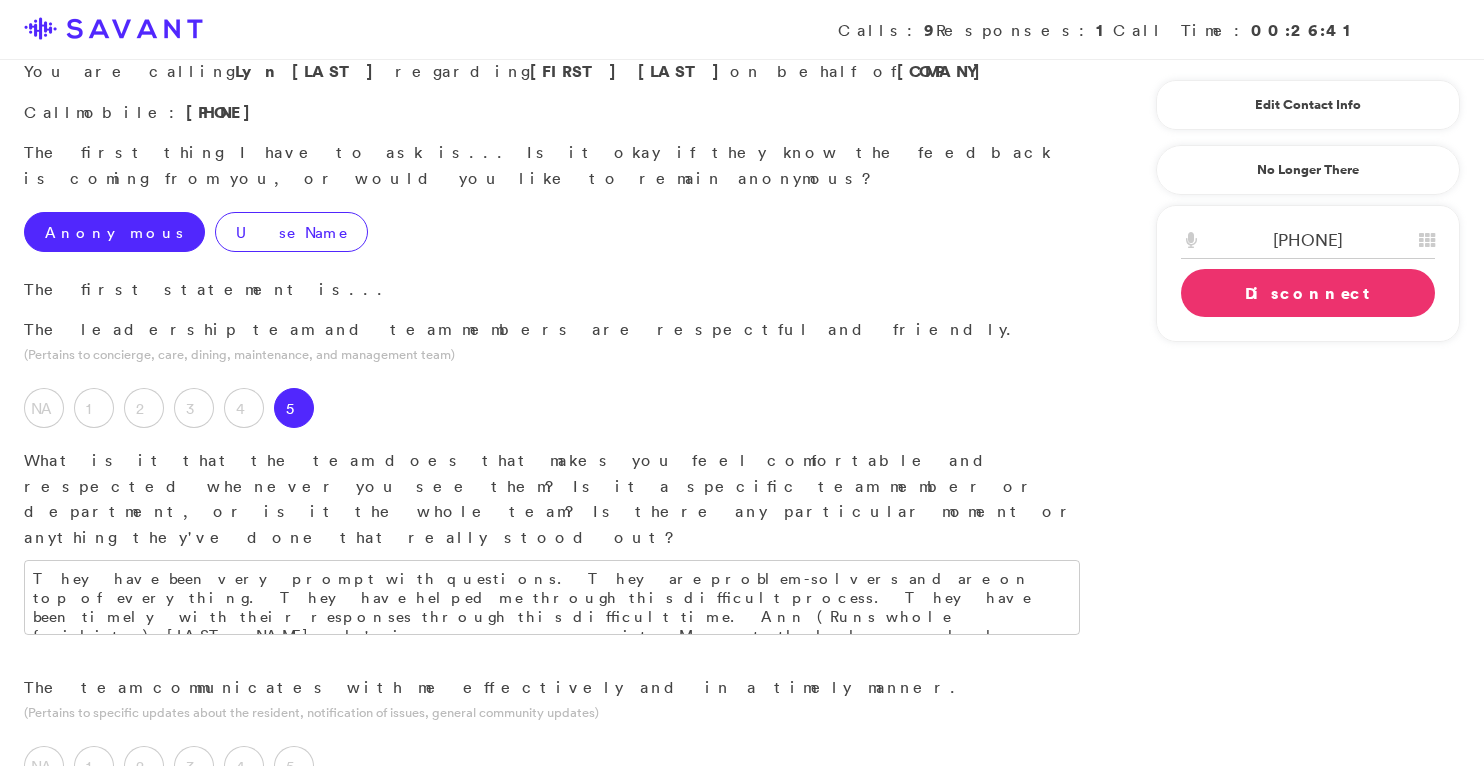 click on "Use Name" at bounding box center [291, 232] 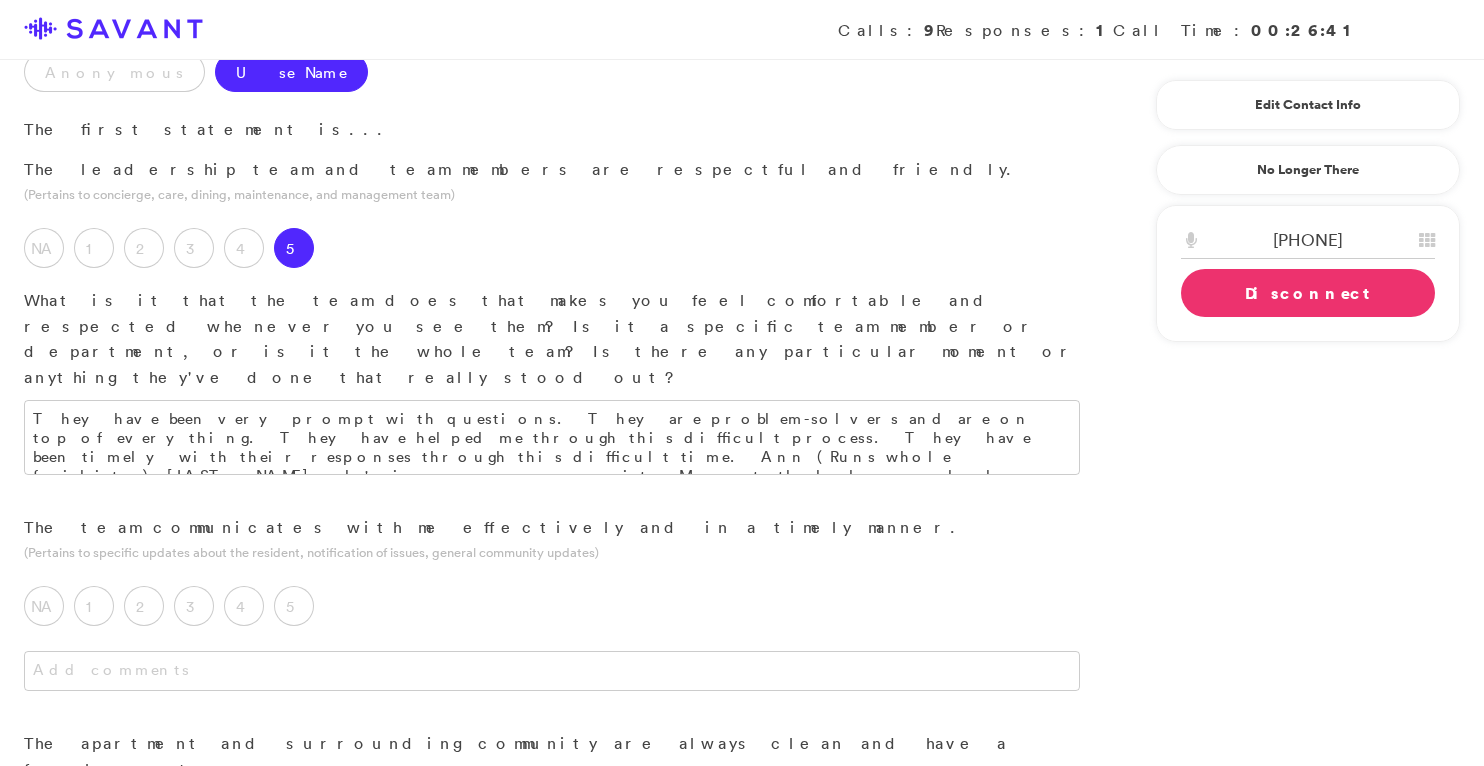 scroll, scrollTop: 293, scrollLeft: 0, axis: vertical 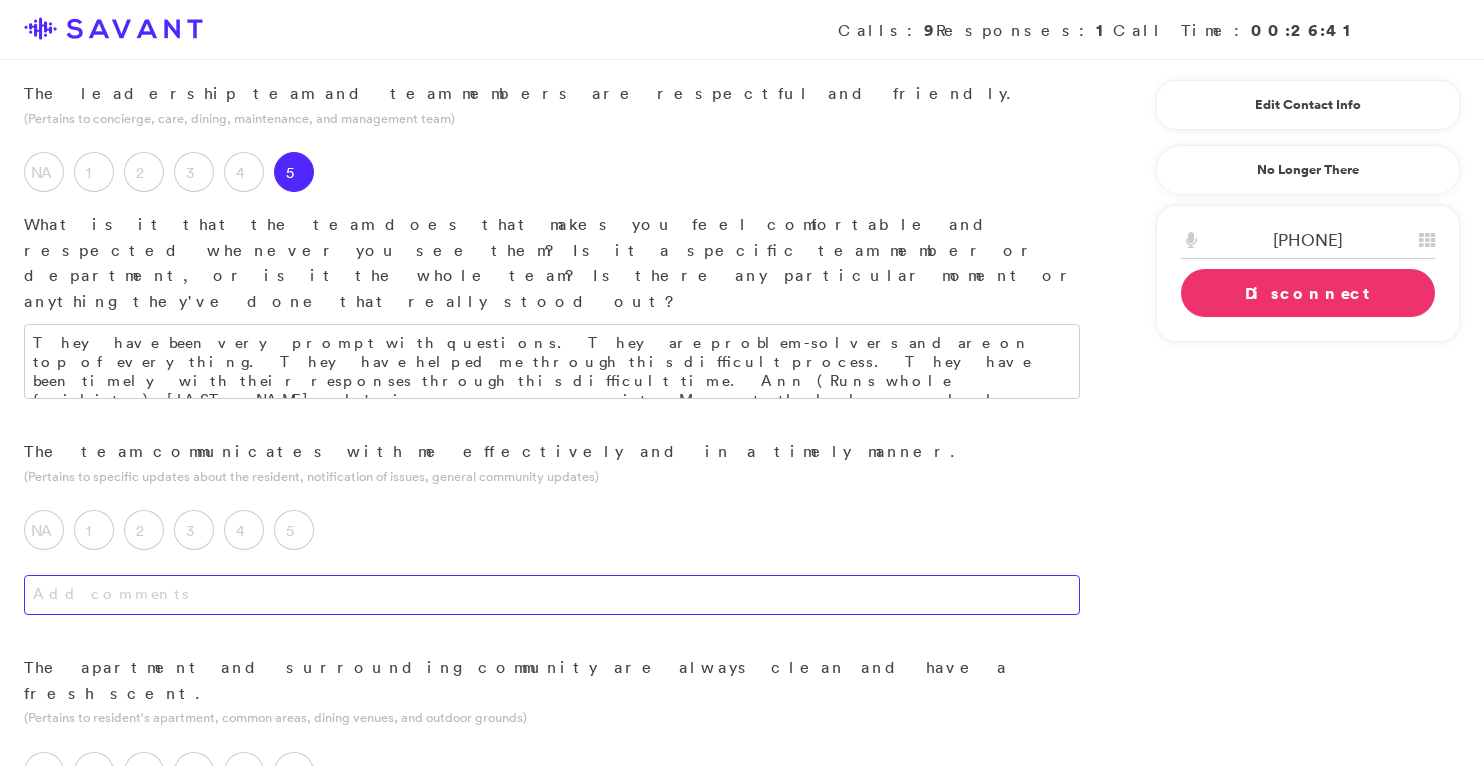 click at bounding box center (552, 595) 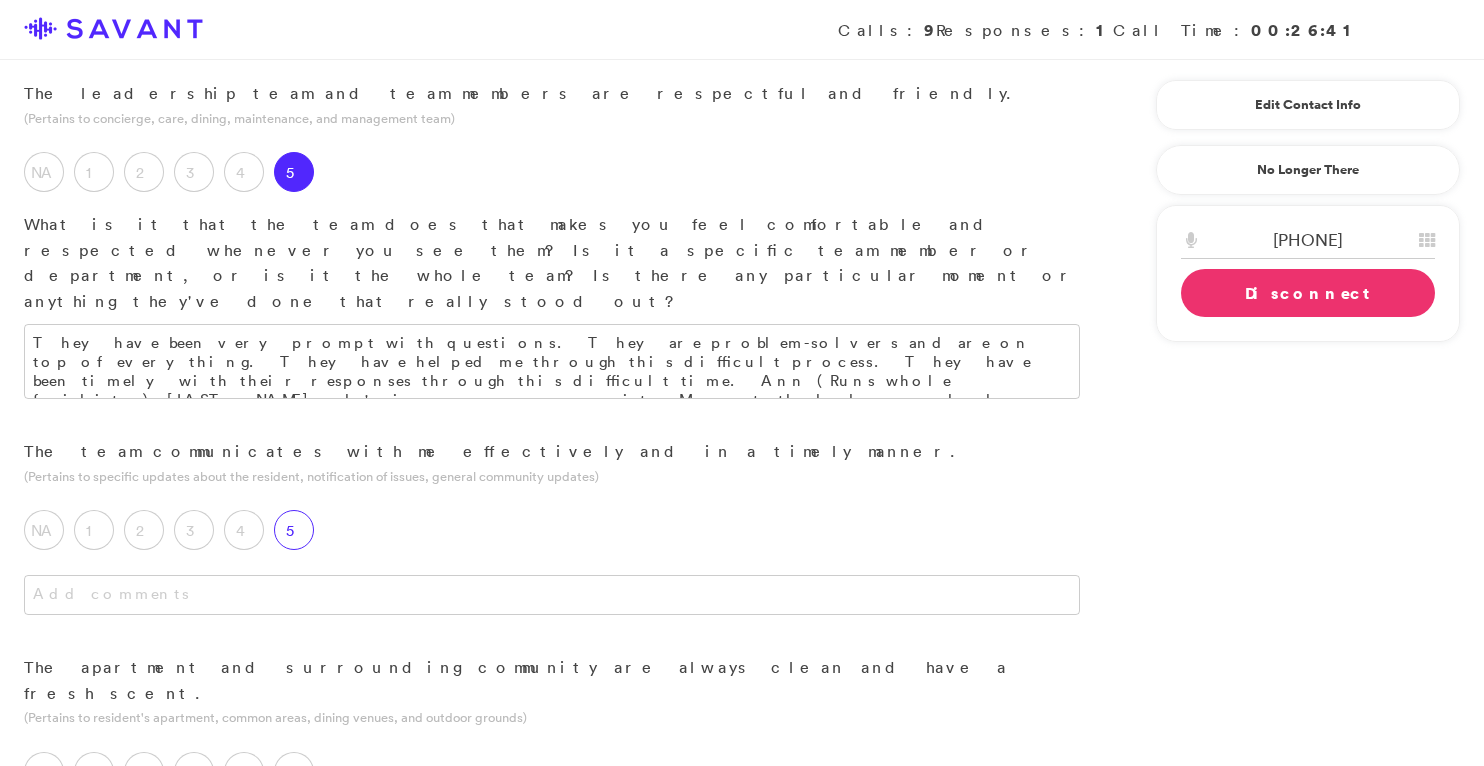 click on "5" at bounding box center [294, 530] 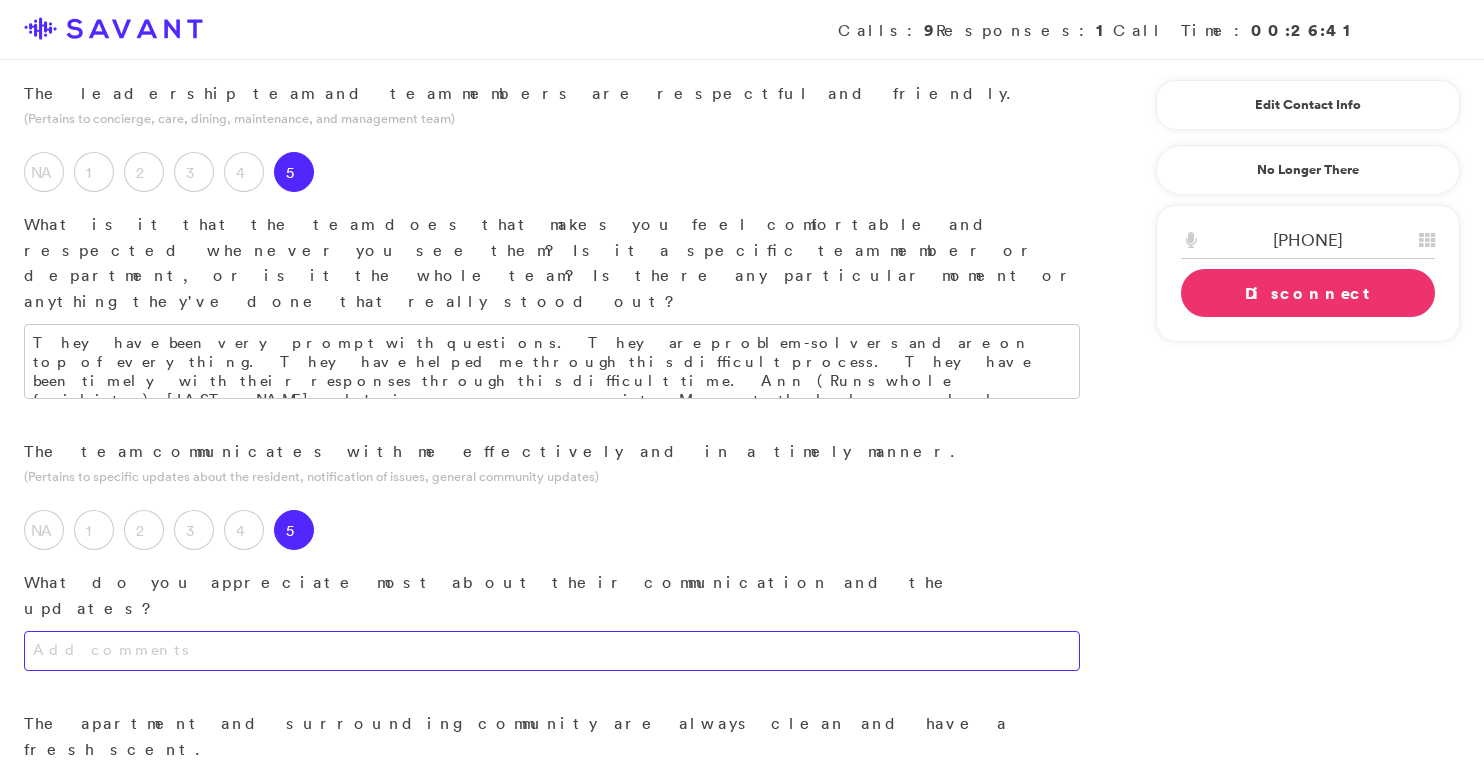 click at bounding box center [552, 651] 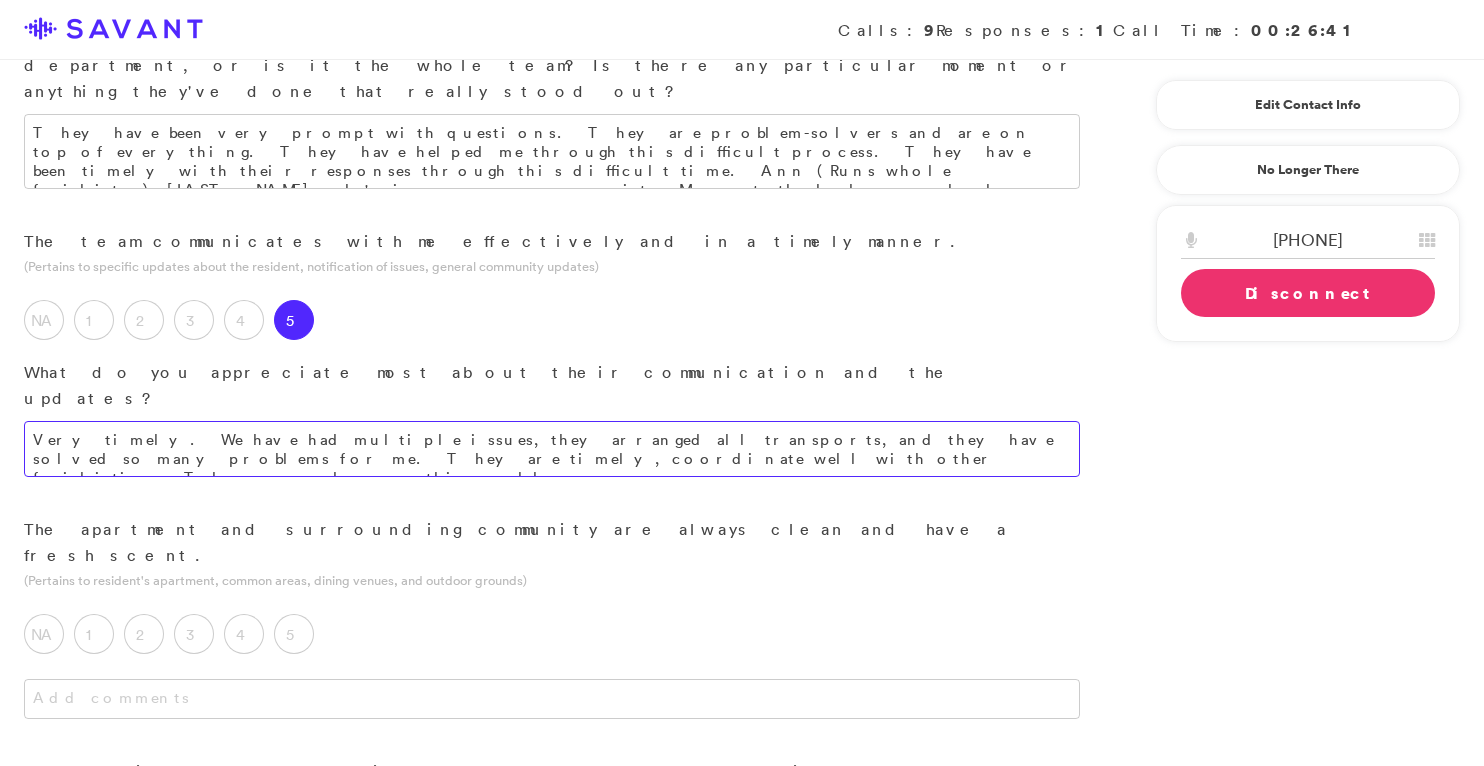 scroll, scrollTop: 507, scrollLeft: 0, axis: vertical 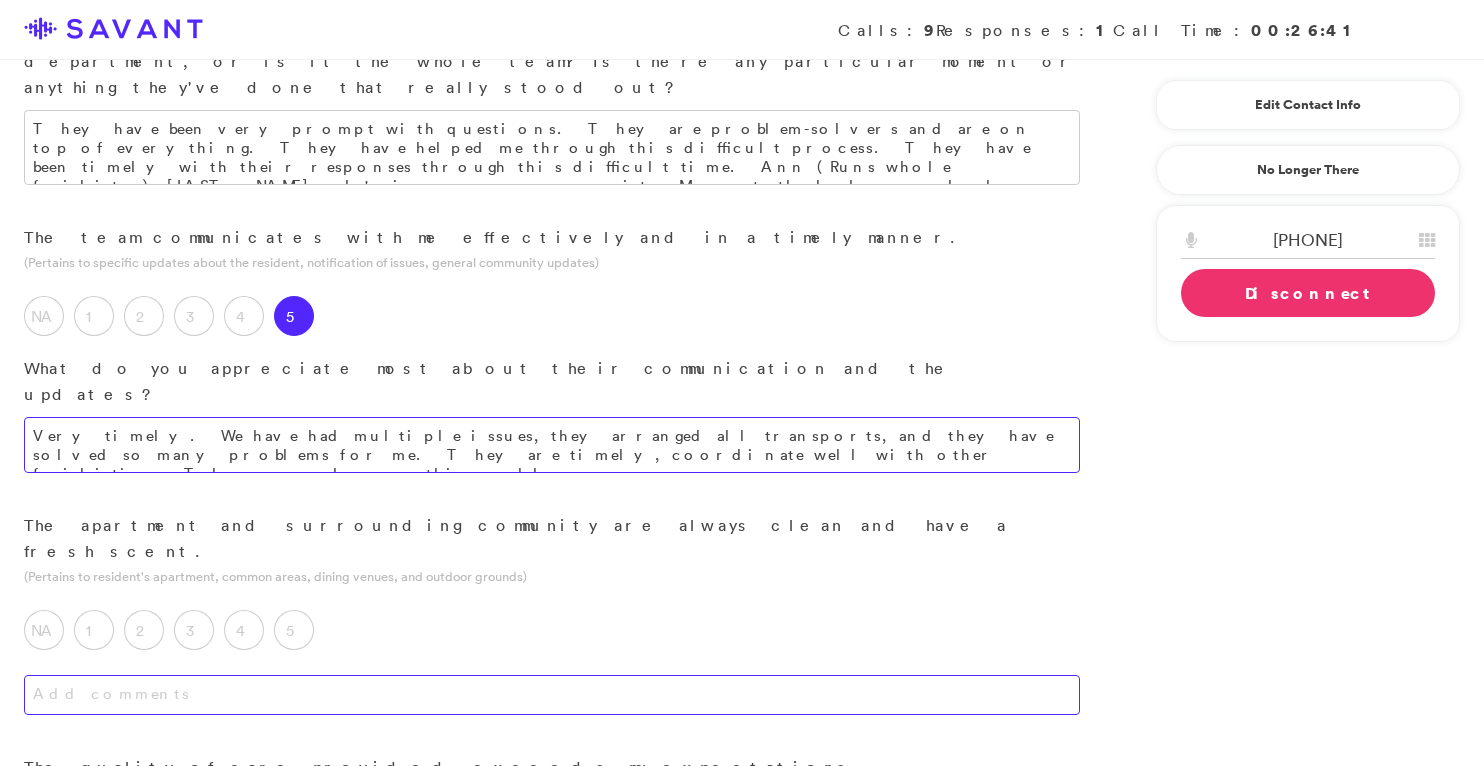 type on "Very timely. We have had multiple issues, they arranged all transports, and they have solved so many problems for me. They are timely, coordinate well with other facilities. They managed everything well." 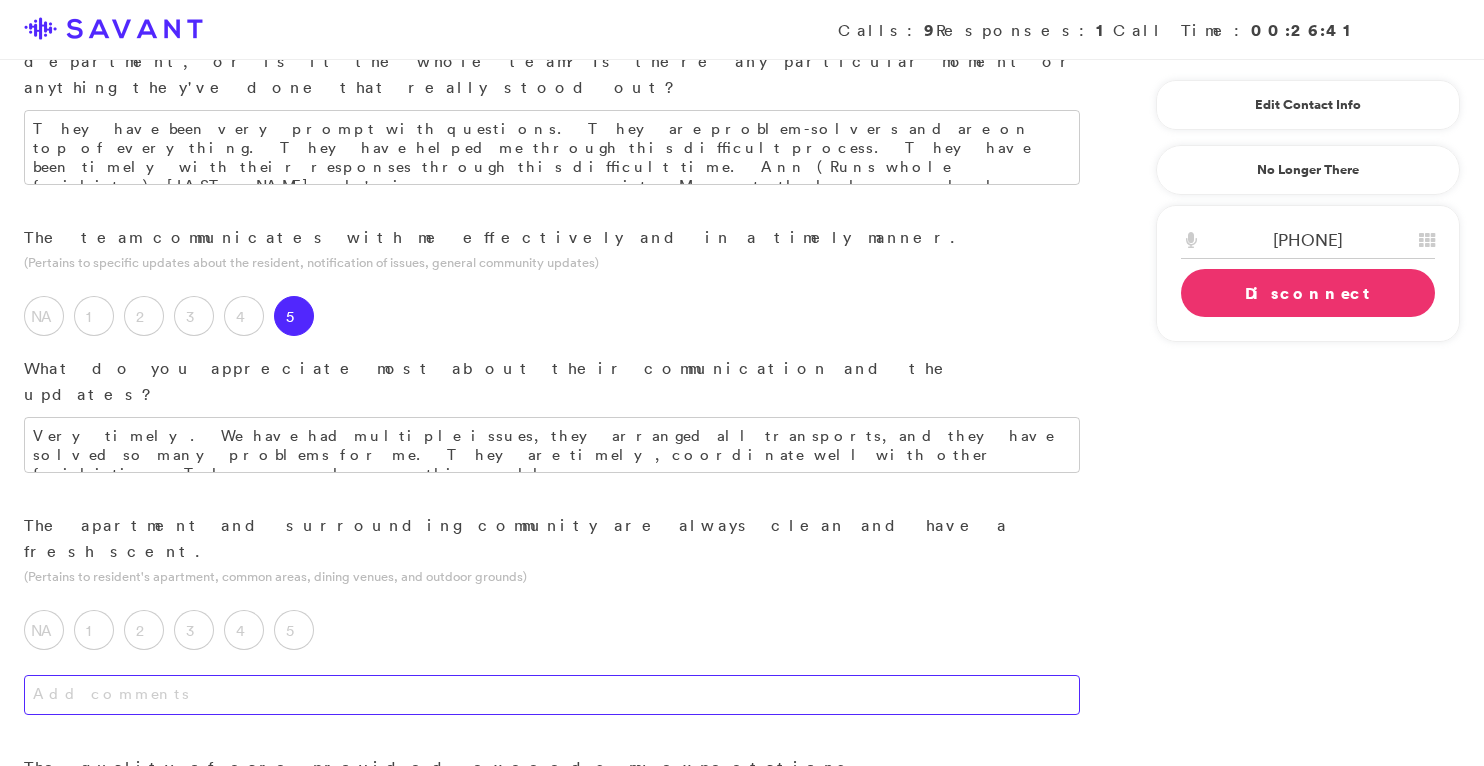 click at bounding box center [552, 695] 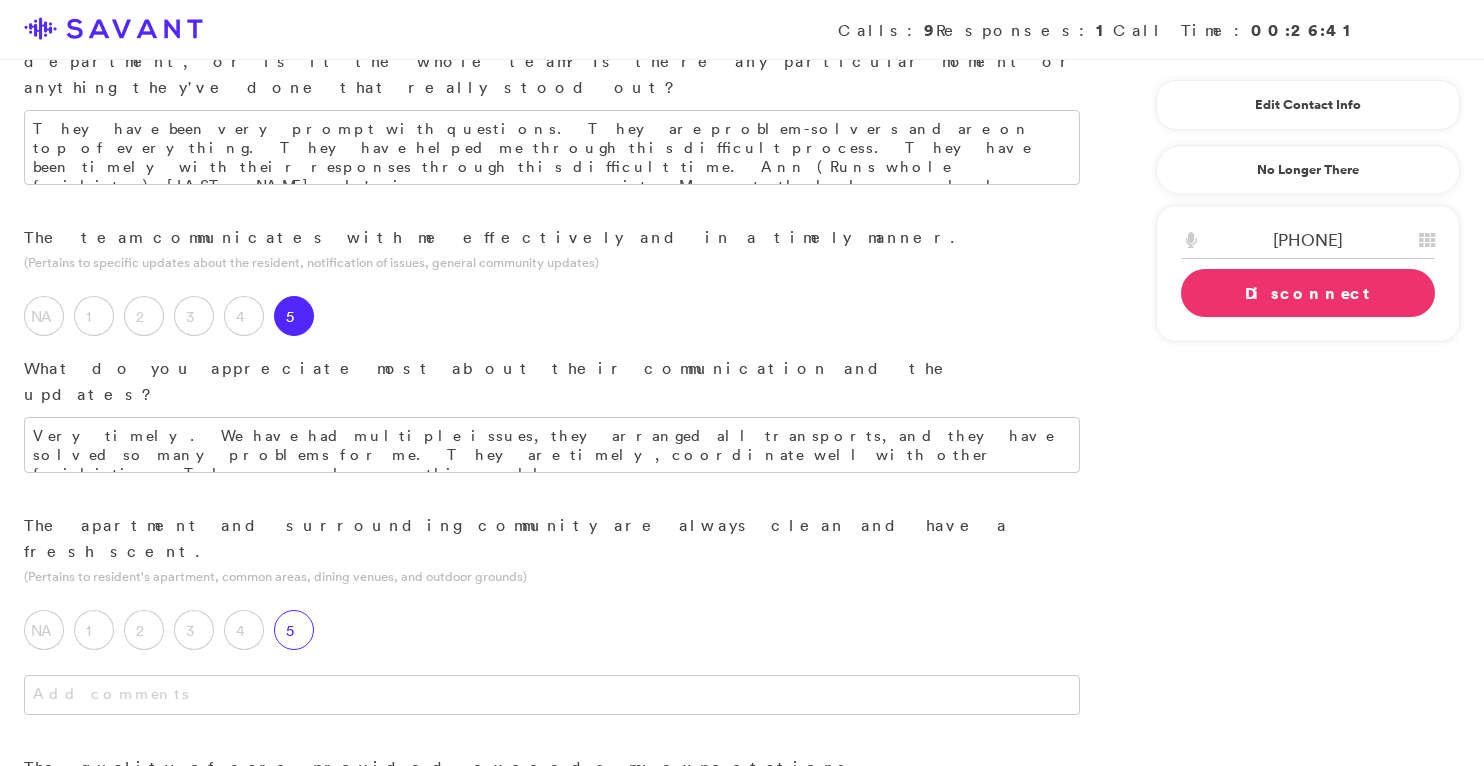 click on "5" at bounding box center [294, 630] 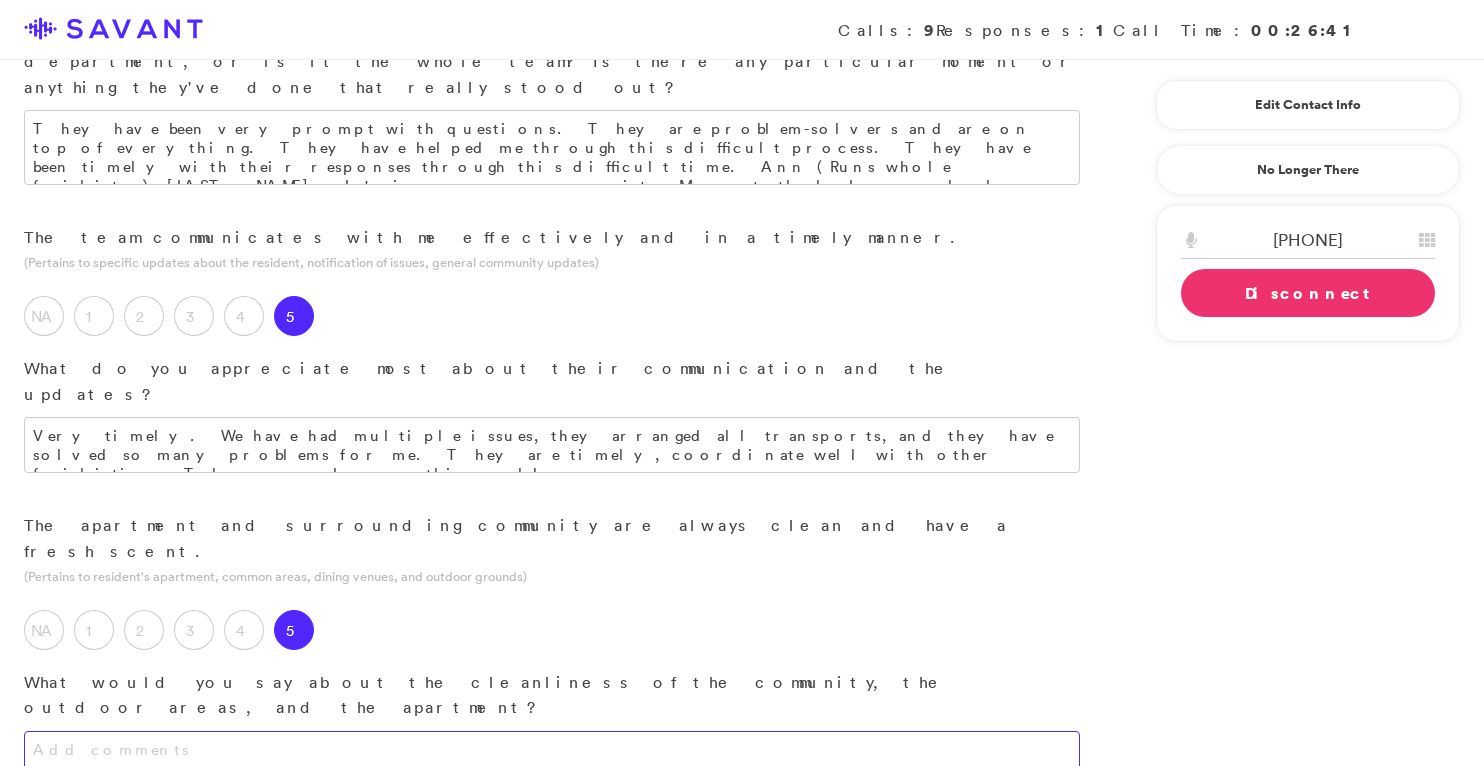 click at bounding box center (552, 751) 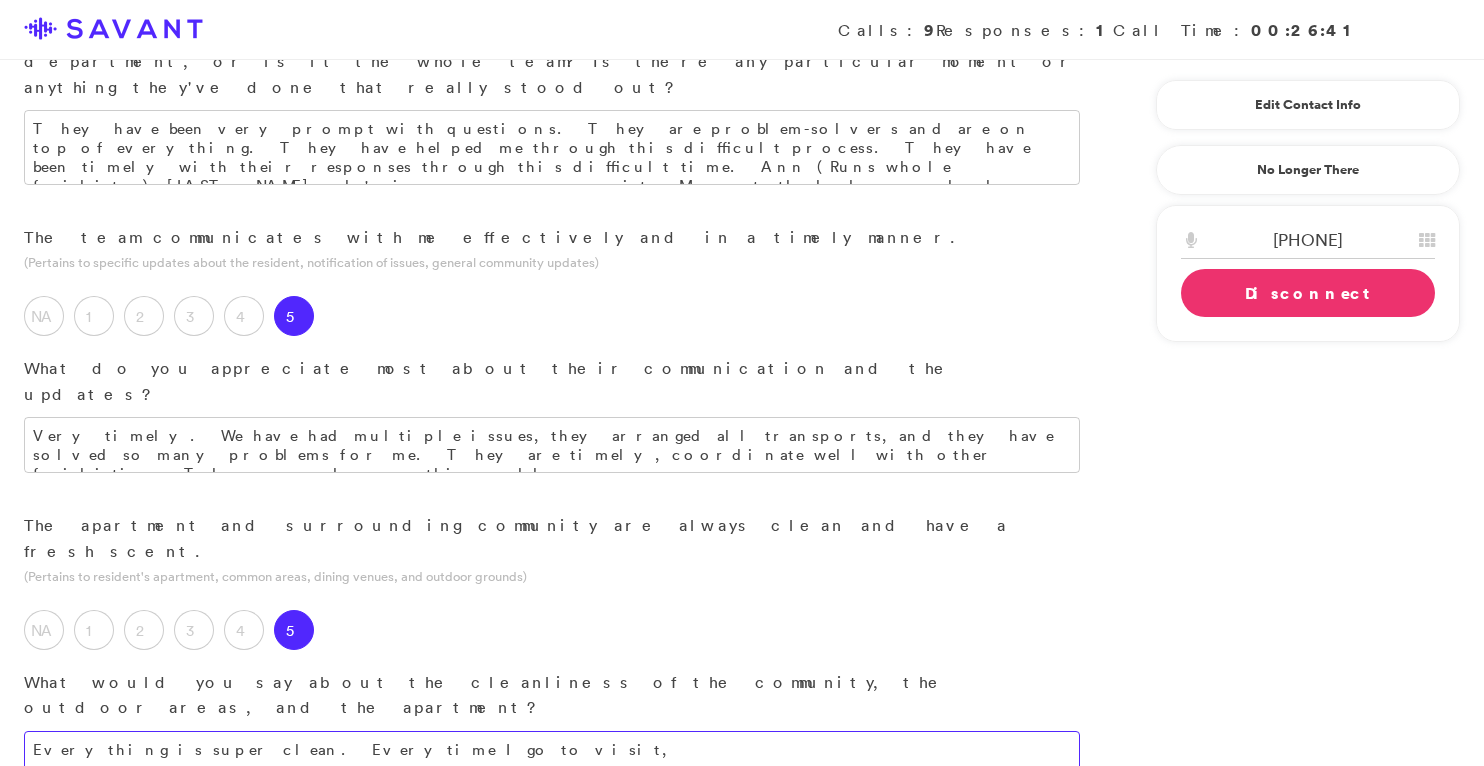 click on "Everything is super clean. Everytime I go to visit," at bounding box center (552, 751) 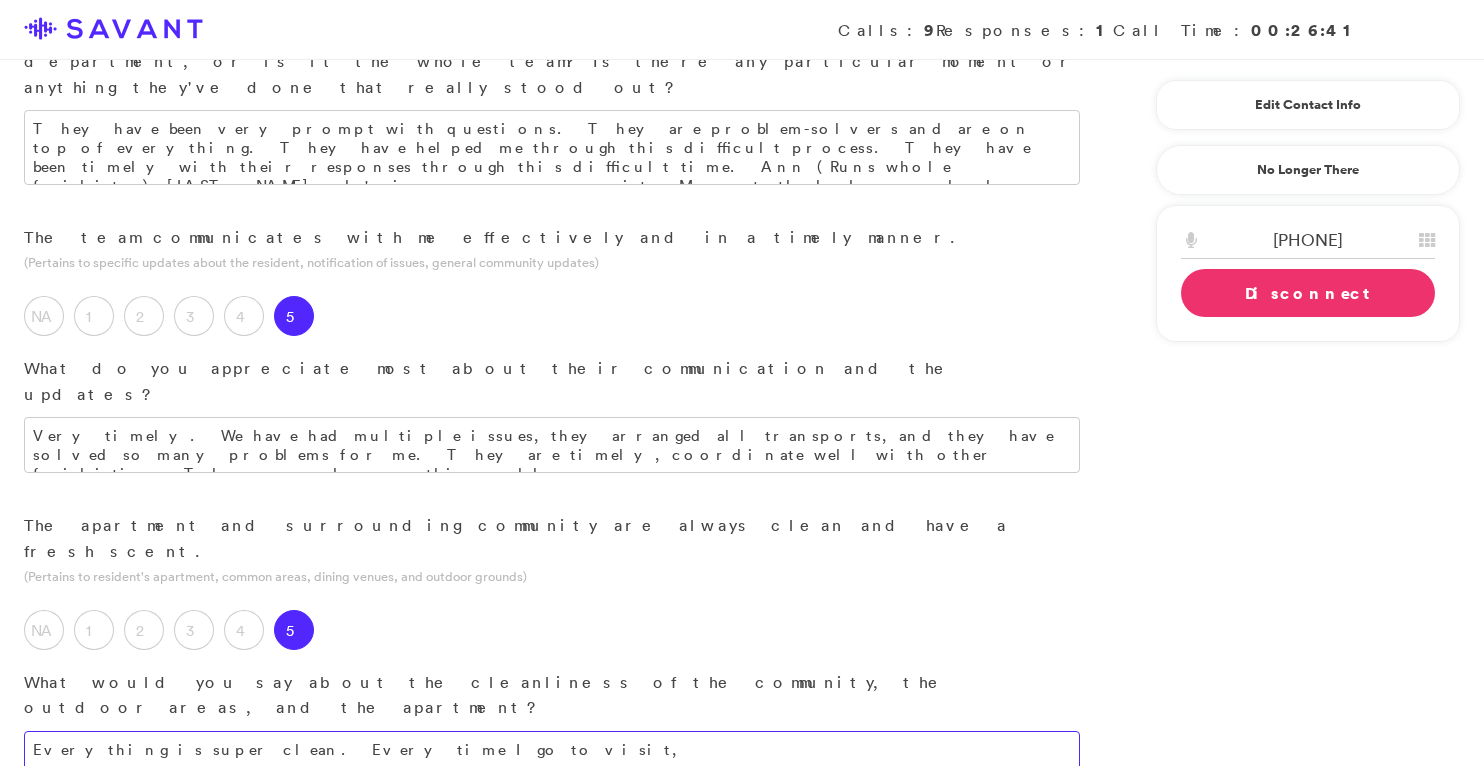 click on "Everything is super clean. Every time I go to visit," at bounding box center [552, 751] 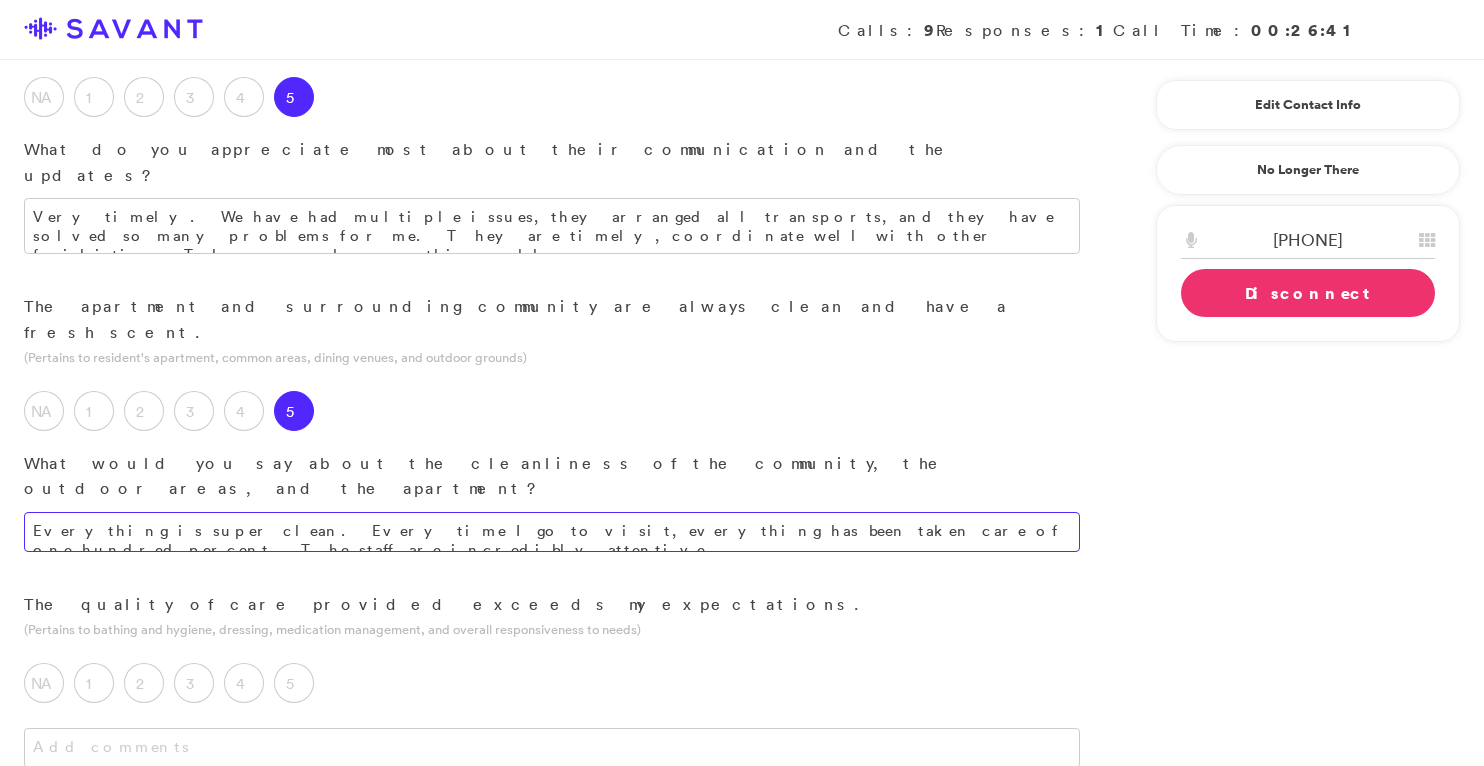 scroll, scrollTop: 729, scrollLeft: 0, axis: vertical 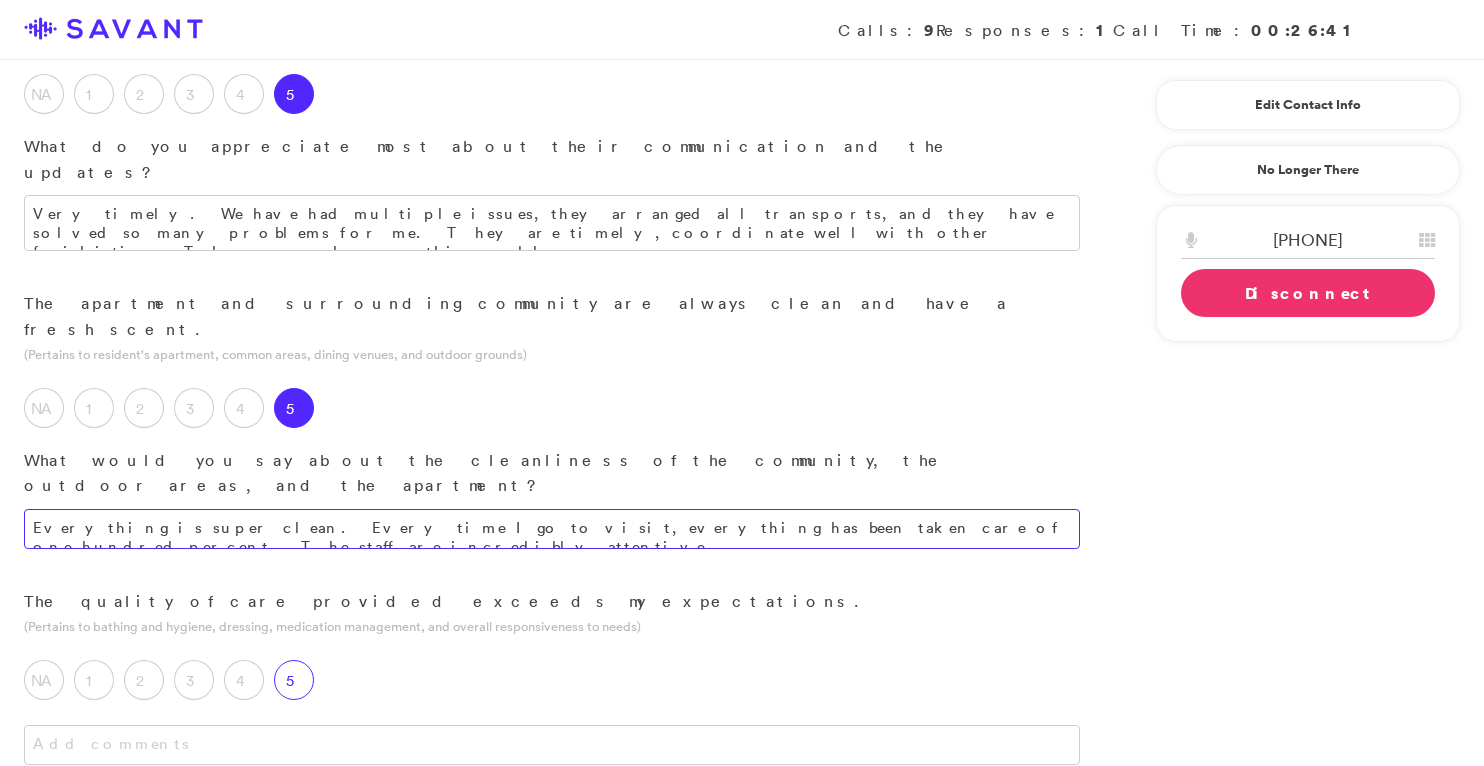 type on "Everything is super clean. Every time I go to visit, everything has been taken care of one hundred percent. The staff are incredibly attentive." 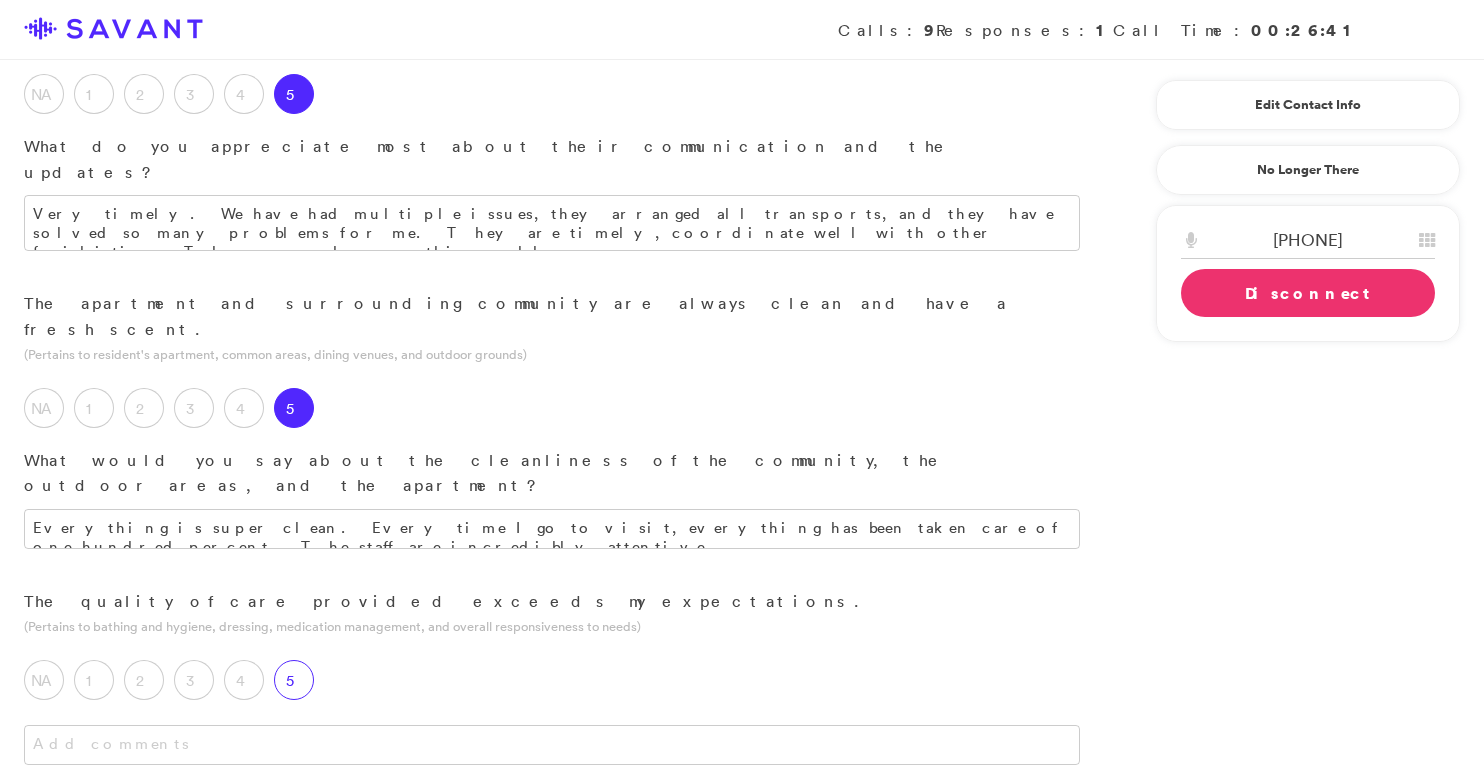click on "5" at bounding box center [294, 680] 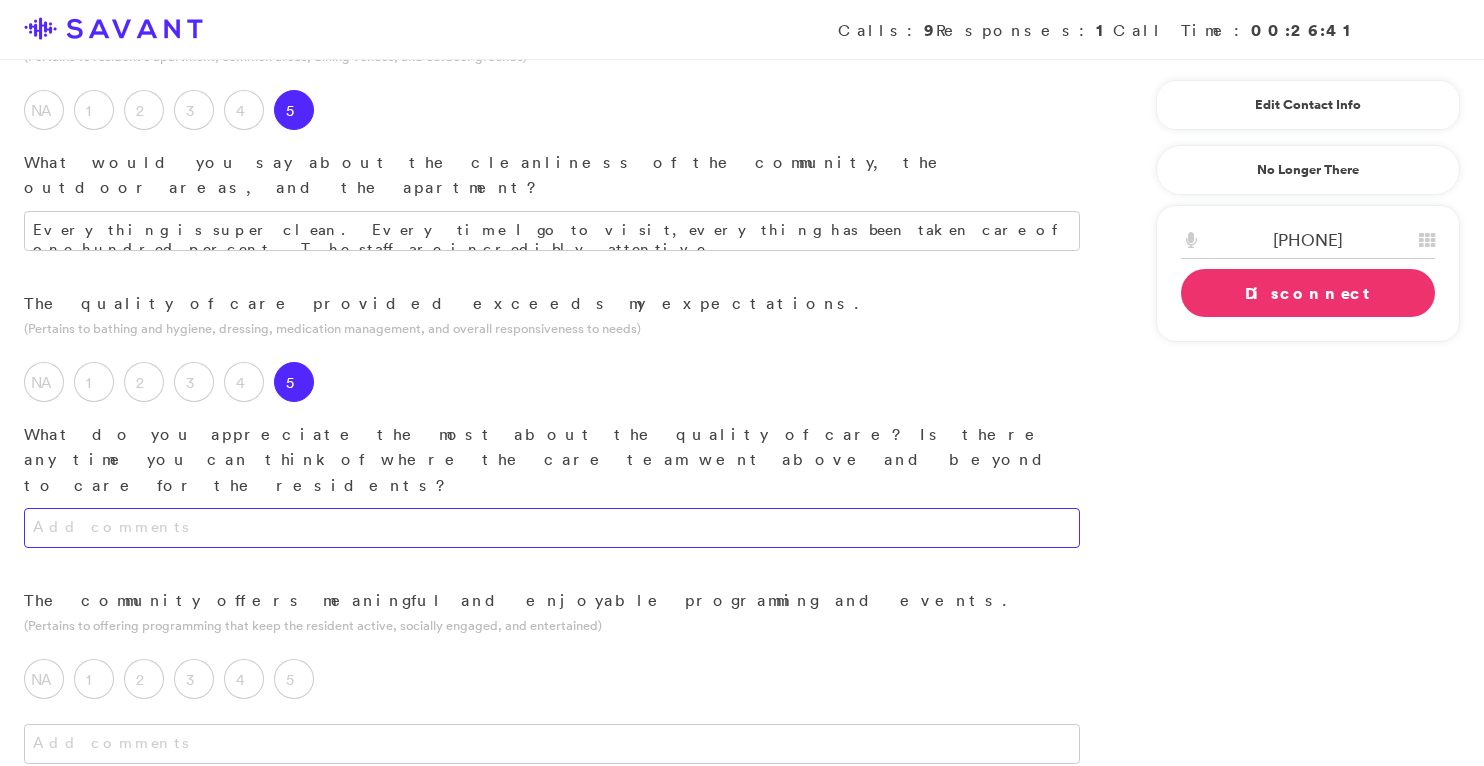 scroll, scrollTop: 1243, scrollLeft: 0, axis: vertical 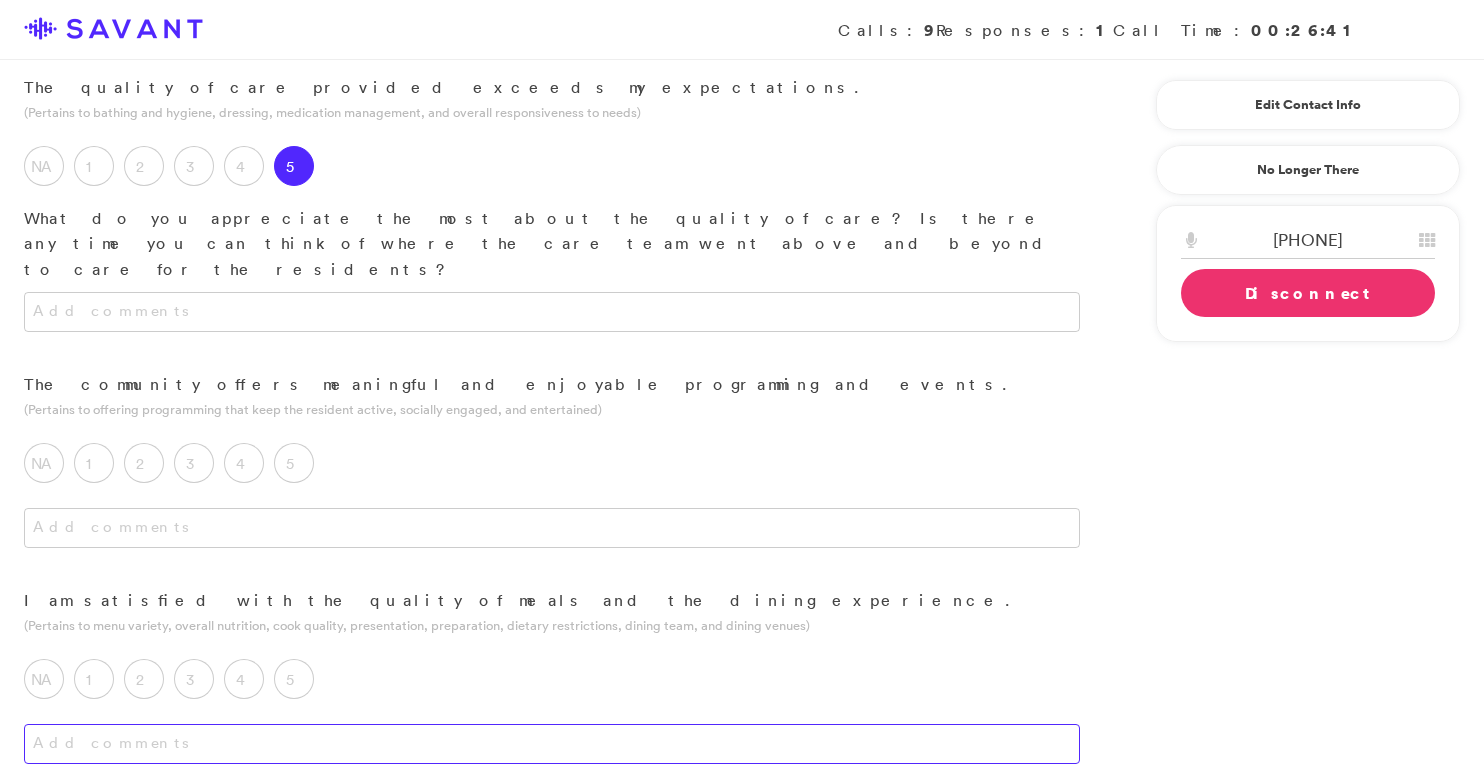 click at bounding box center (552, 744) 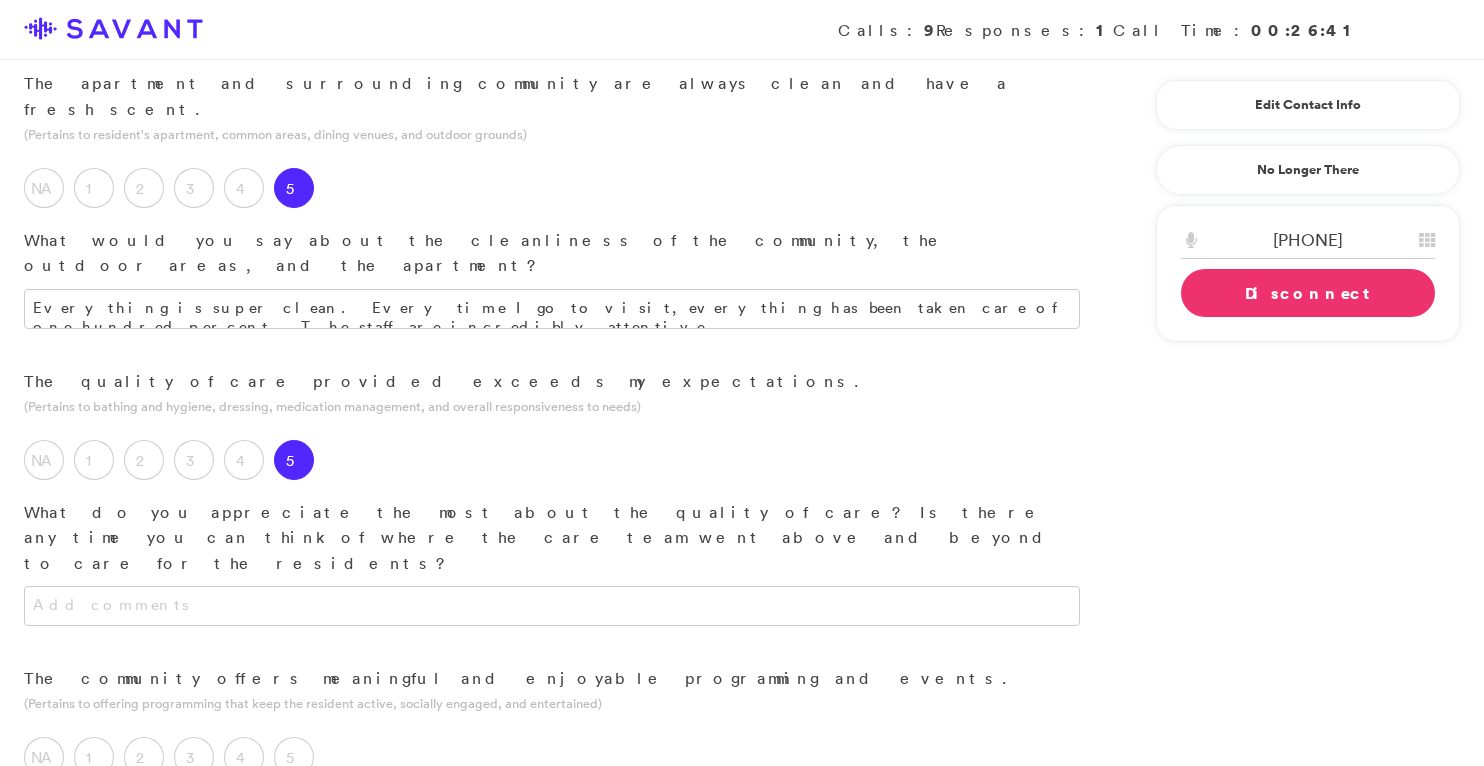 scroll, scrollTop: 948, scrollLeft: 0, axis: vertical 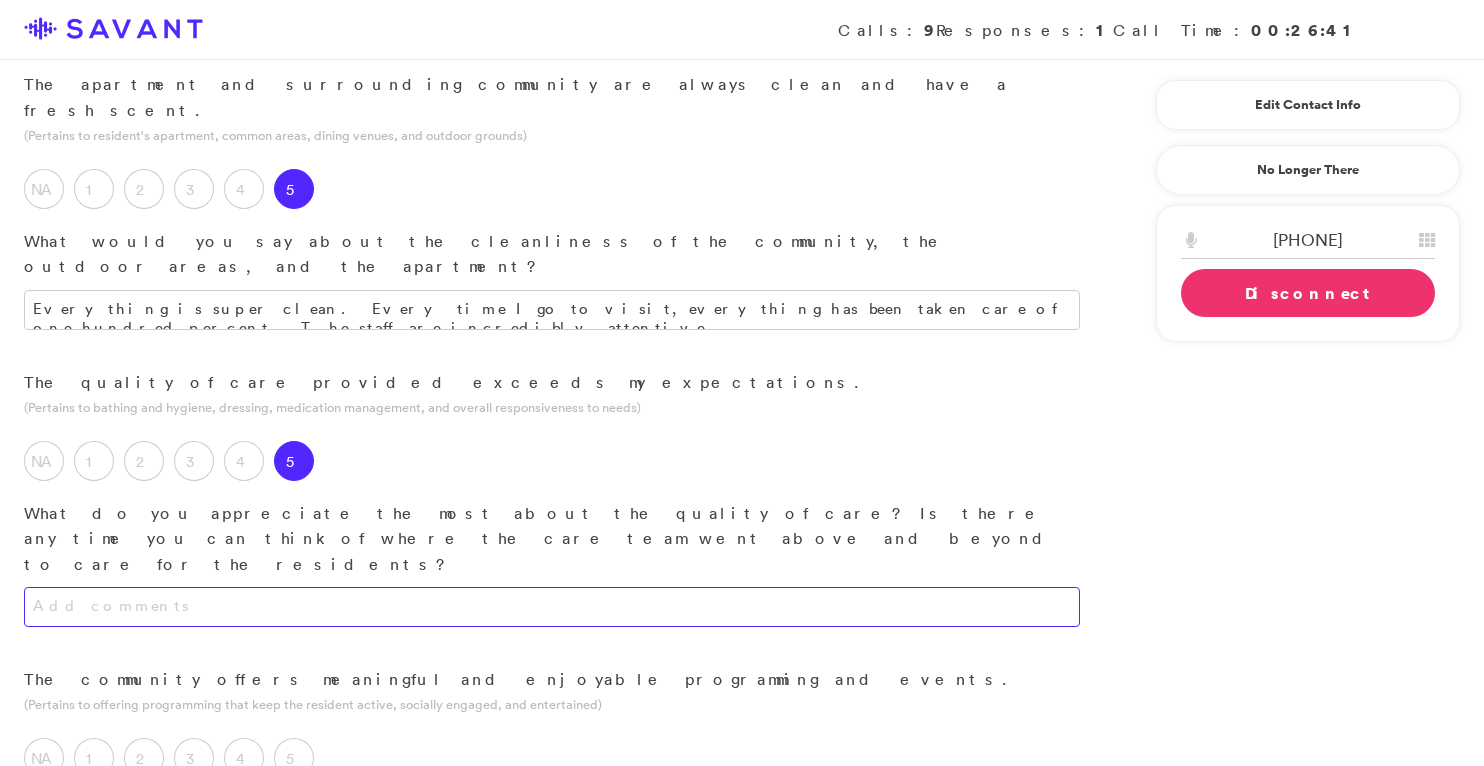 type on "My dad loves their soup." 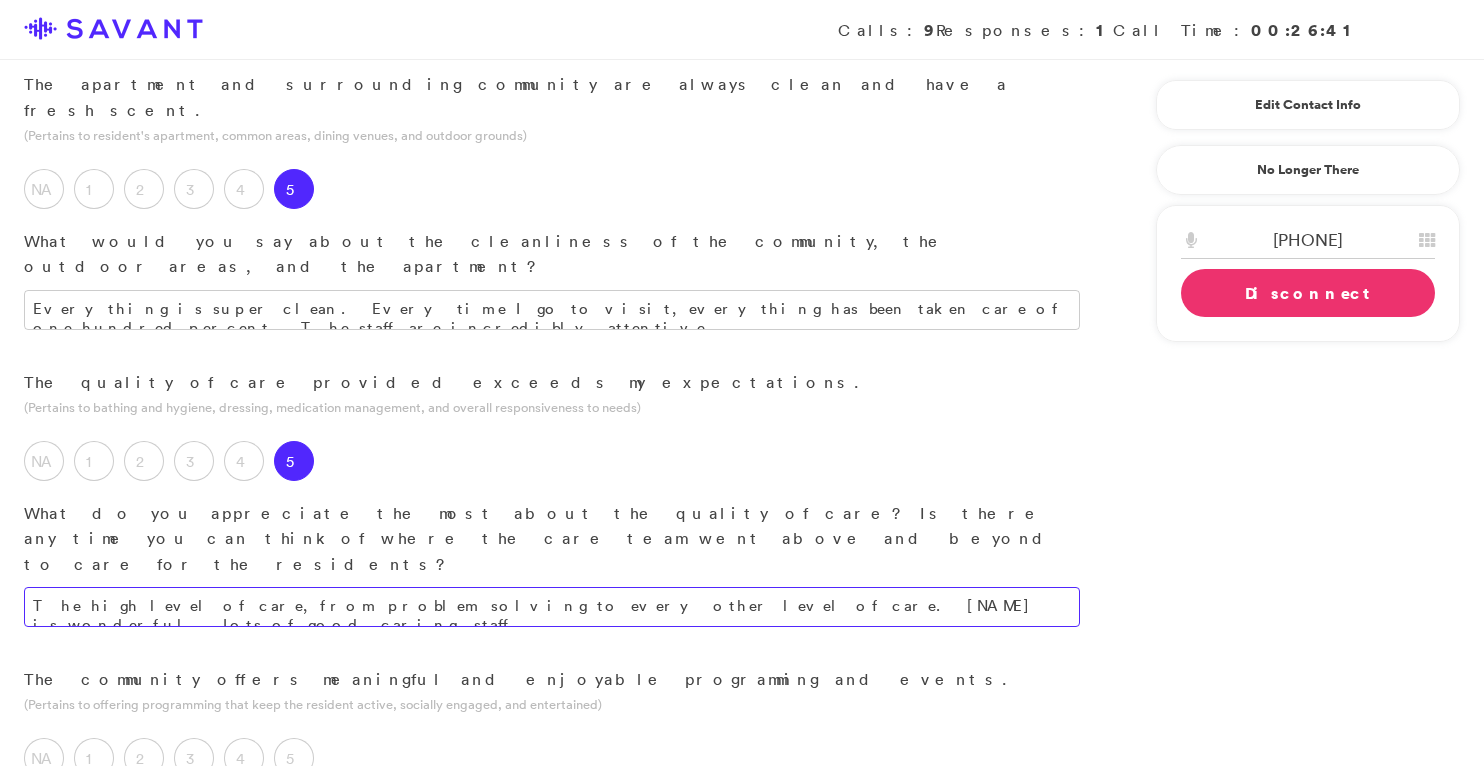 click on "The high level of care, from problem solving to every other level of care. [NAME] is wonderful. Lots of good, caring, staff." at bounding box center [552, 607] 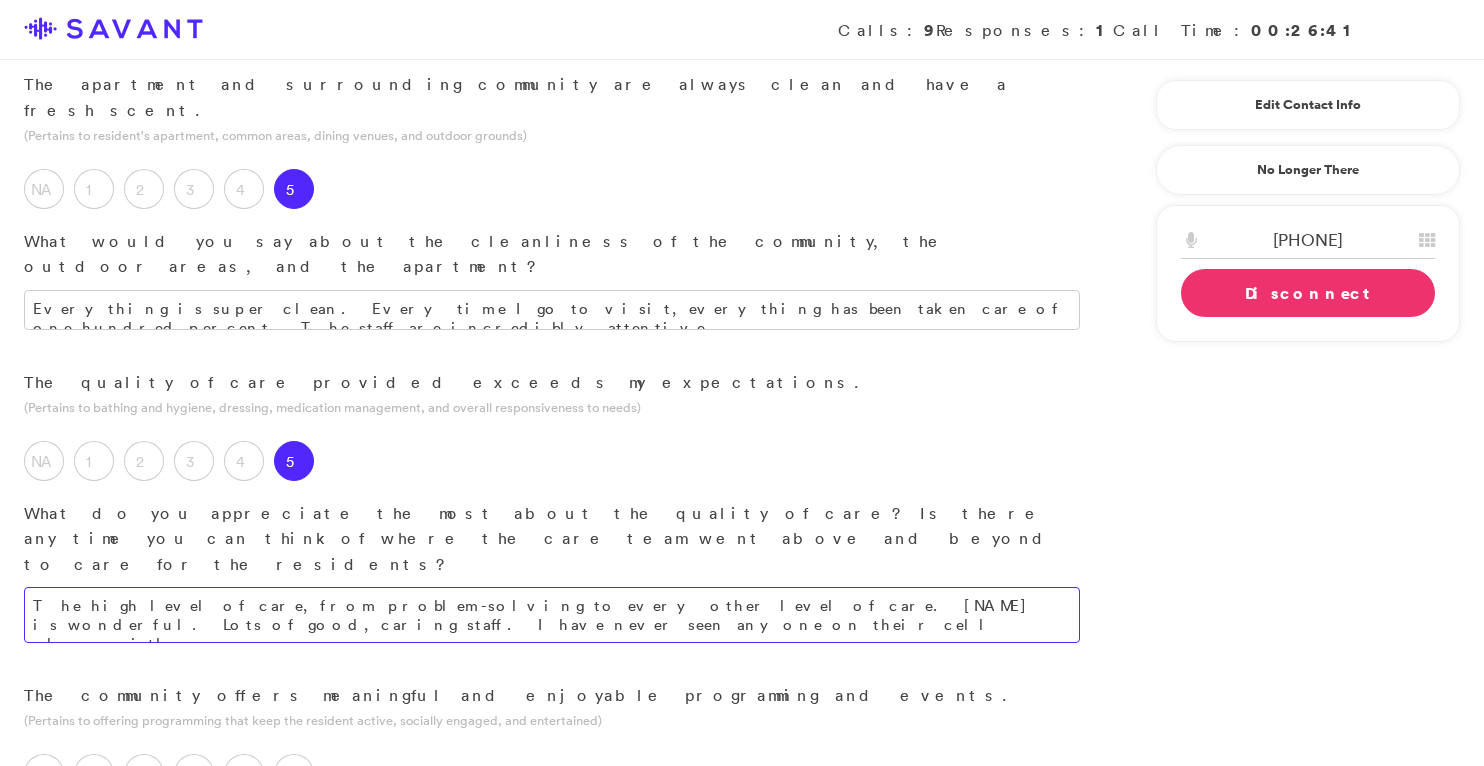 click on "The high level of care, from problem-solving to every other level of care. [NAME] is wonderful. Lots of good, caring staff. I have never seen anyone on their cell phones, either." at bounding box center [552, 615] 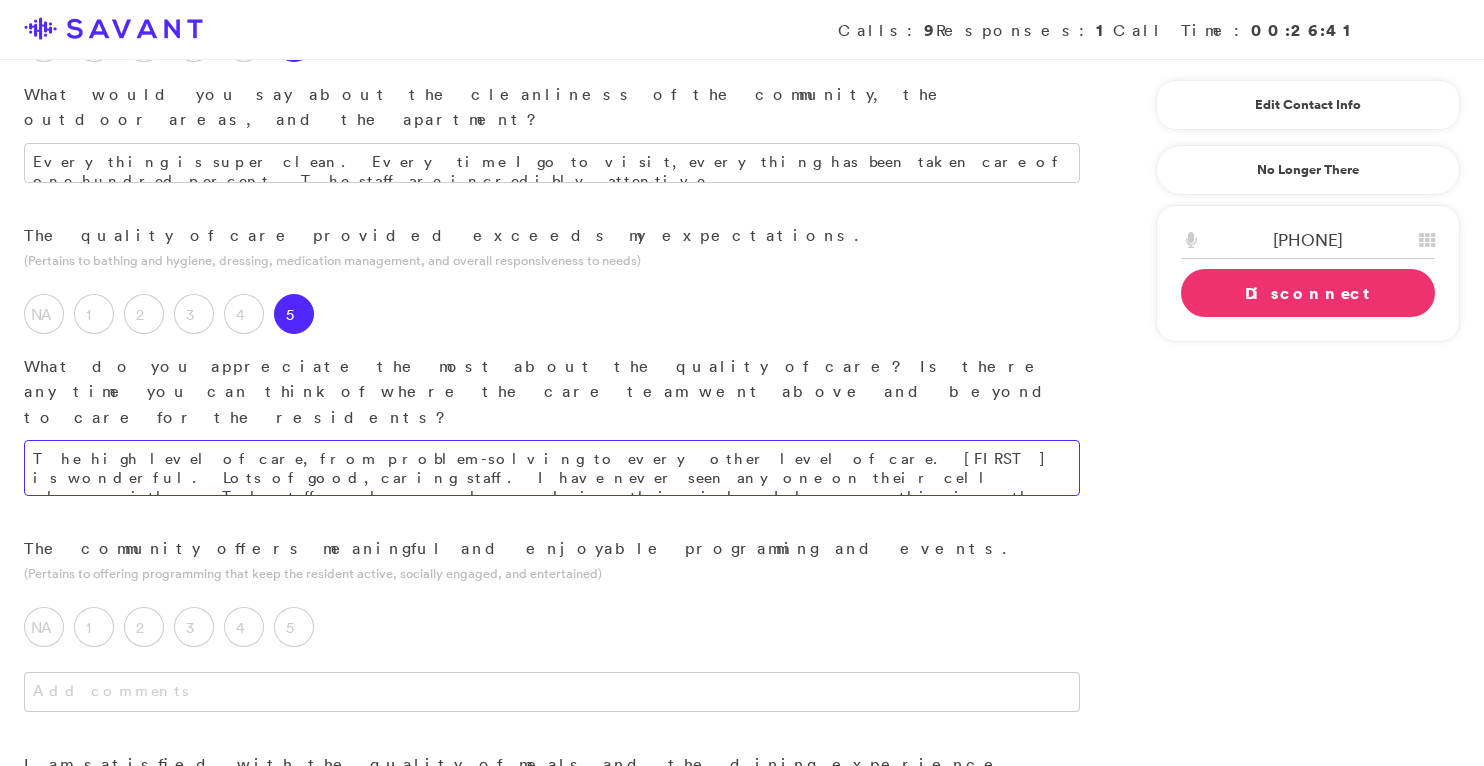 scroll, scrollTop: 1099, scrollLeft: 0, axis: vertical 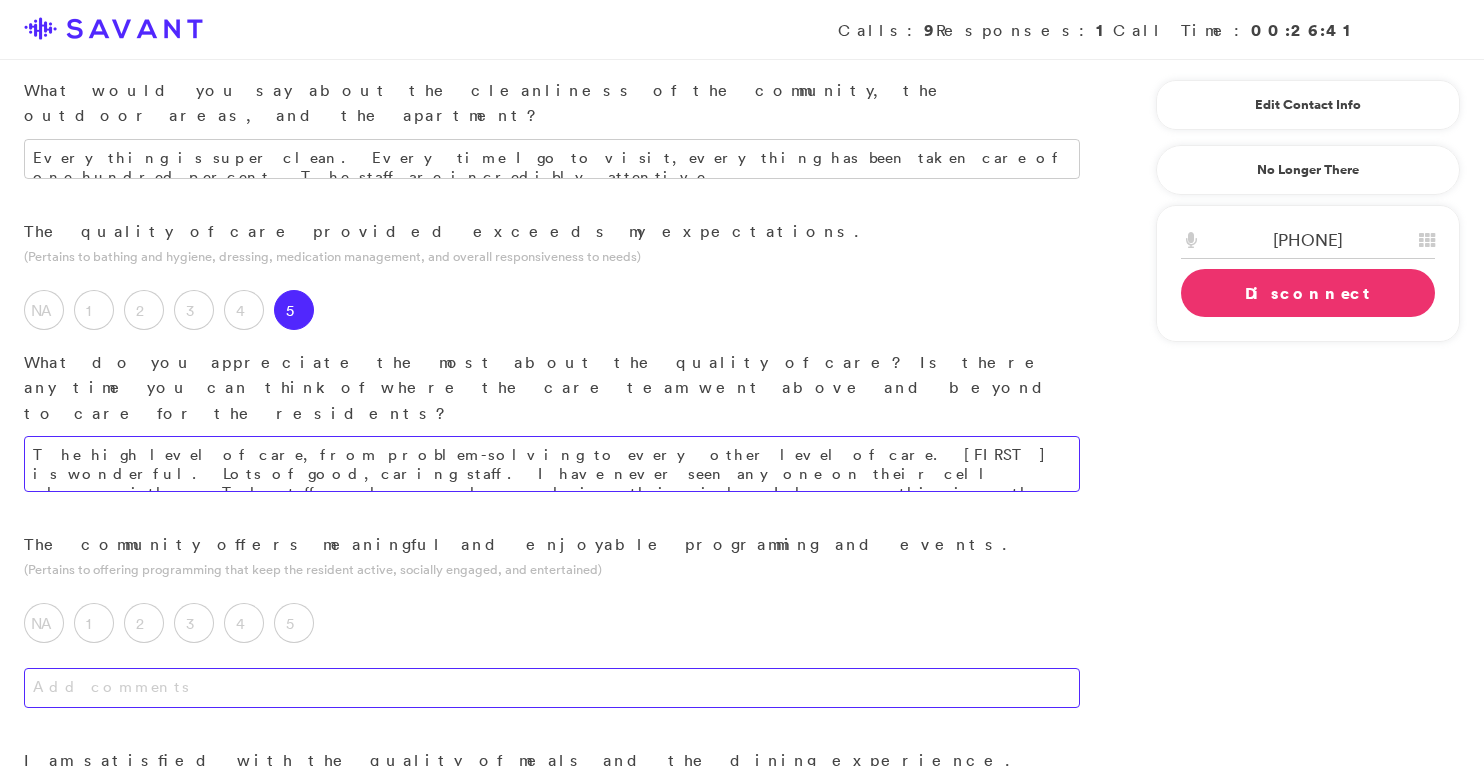 type on "The high level of care, from problem-solving to every other level of care. [FIRST] is wonderful. Lots of good, caring staff. I have never seen anyone on their cell phones, either. The staff members are always doing their jobs. I have seen this in other facilities." 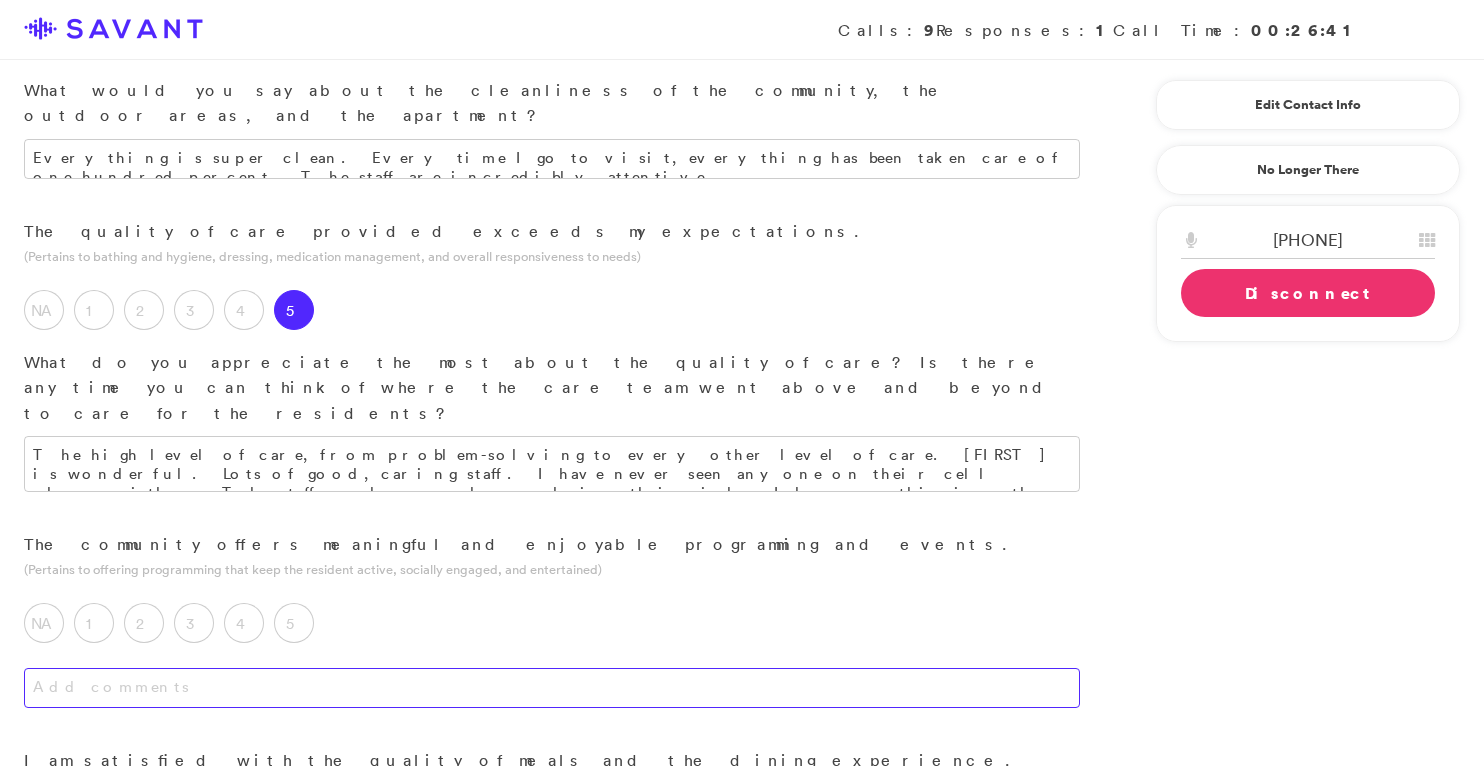 click at bounding box center [552, 688] 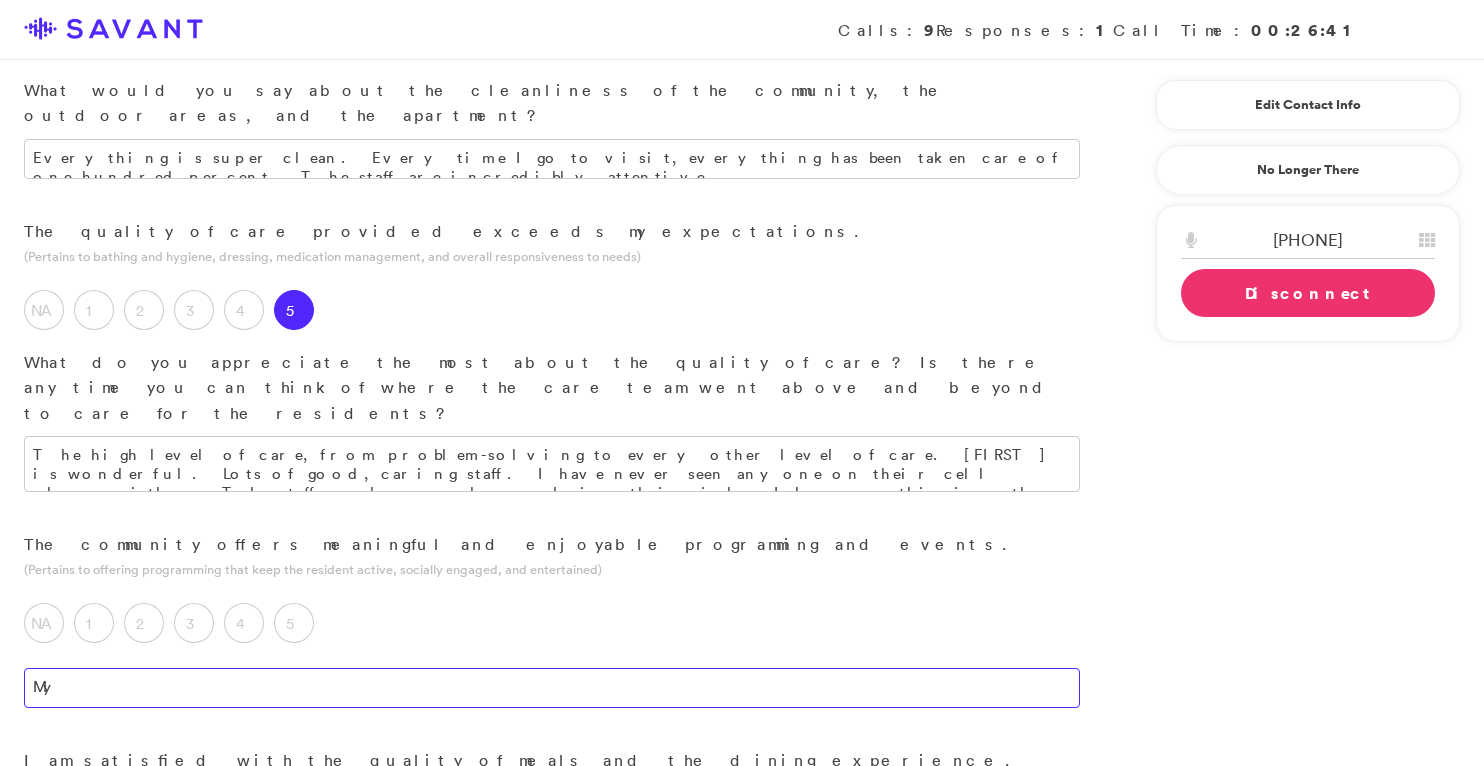 type on "M" 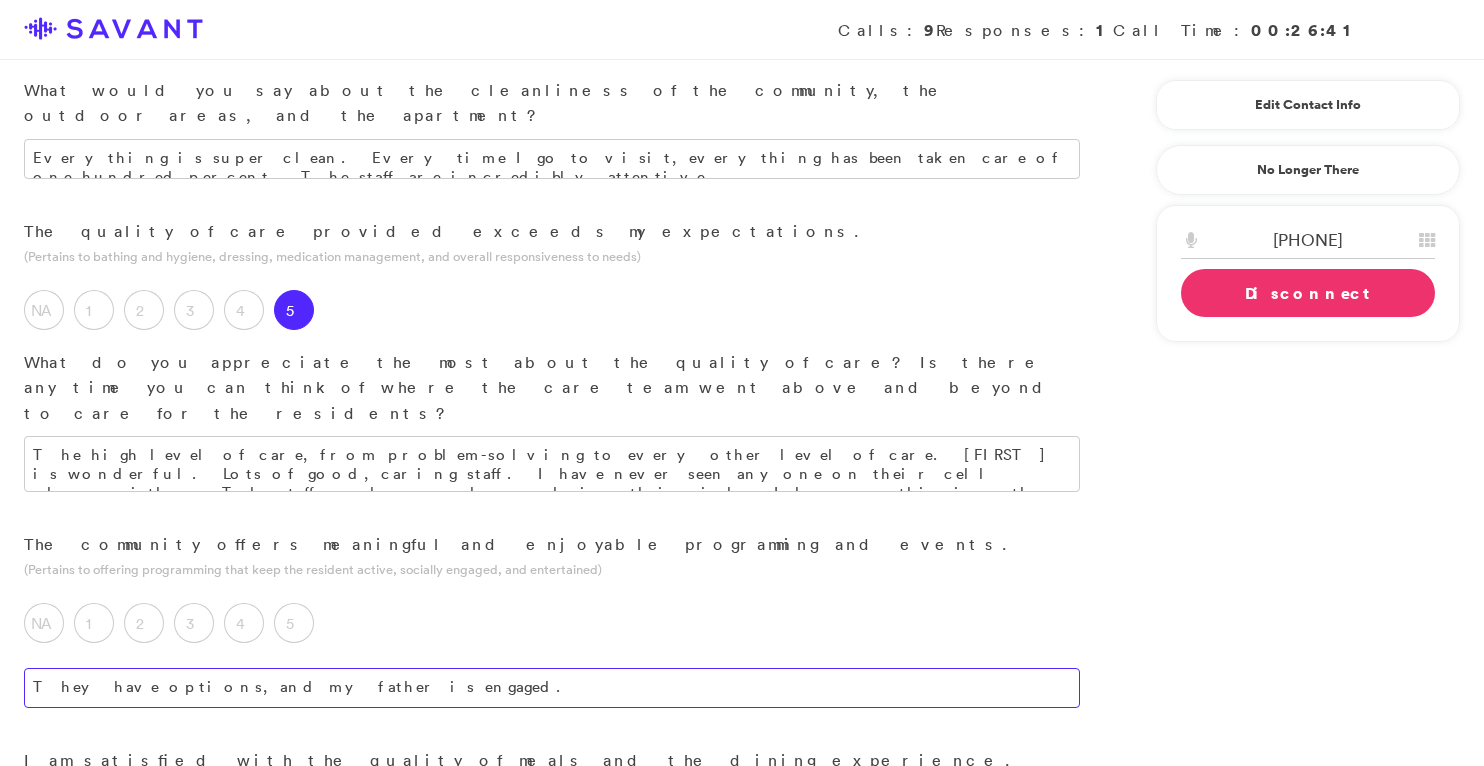 click on "They have options, and my father is engaged." at bounding box center [552, 688] 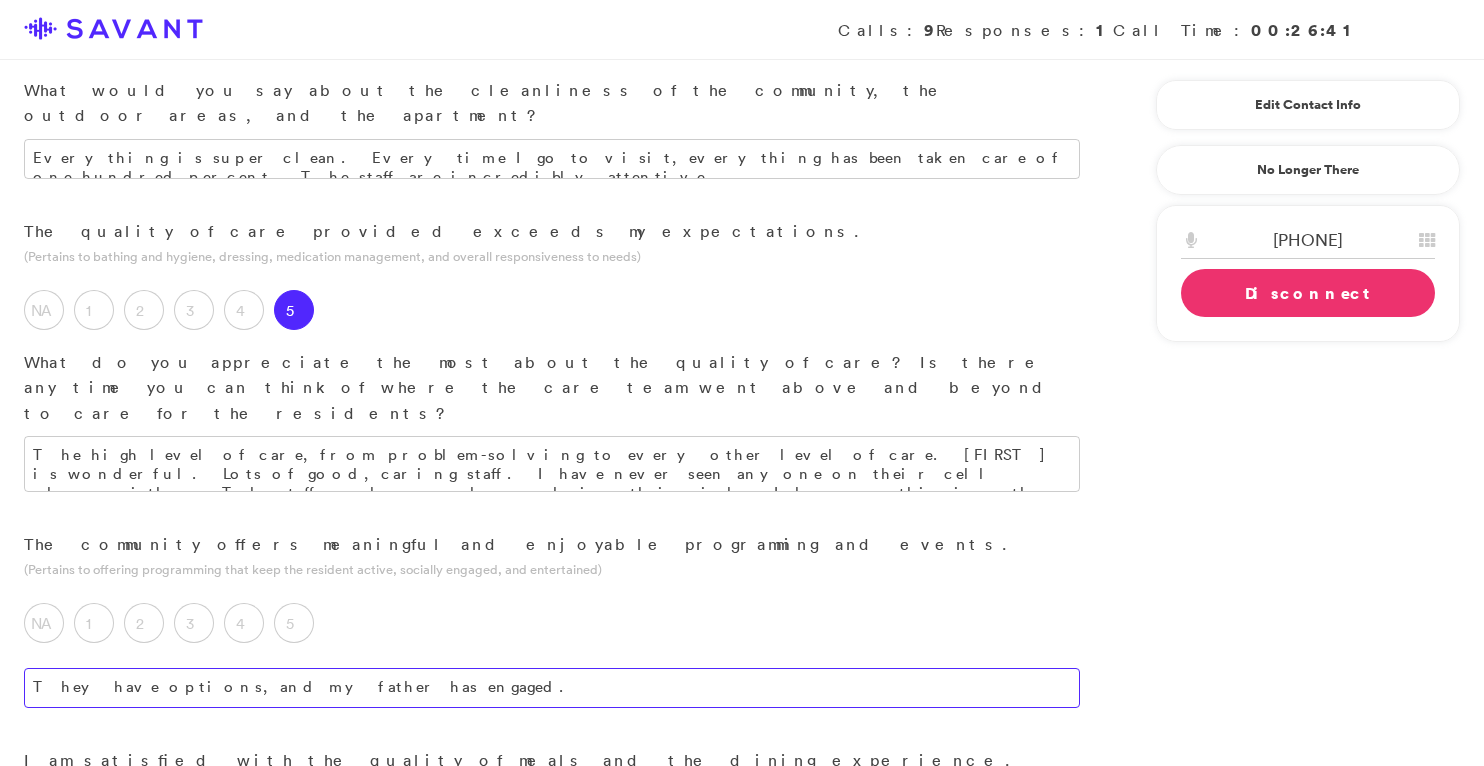 click on "They have options, and my father has engaged." at bounding box center [552, 688] 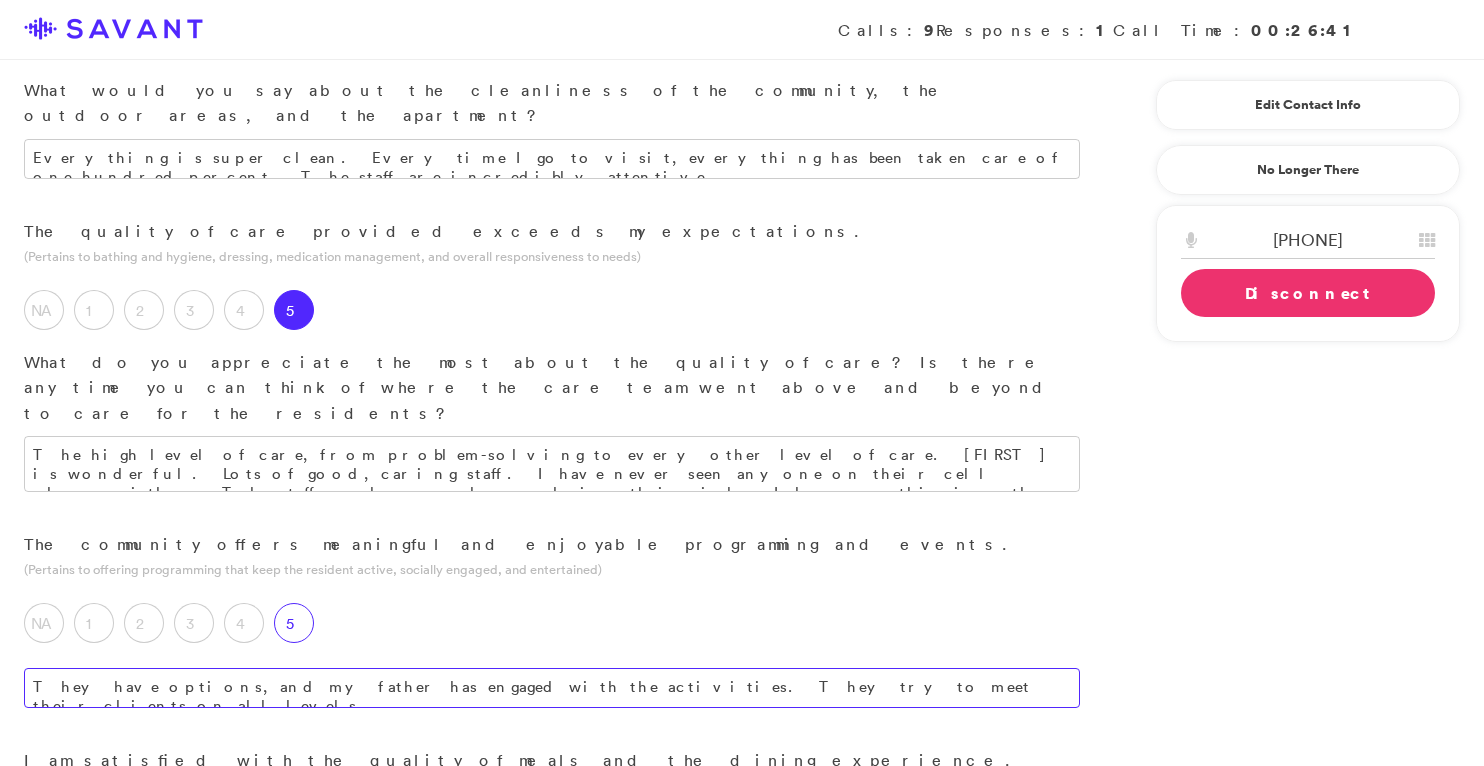 type on "They have options, and my father has engaged with the activities. They try to meet their clients on all levels." 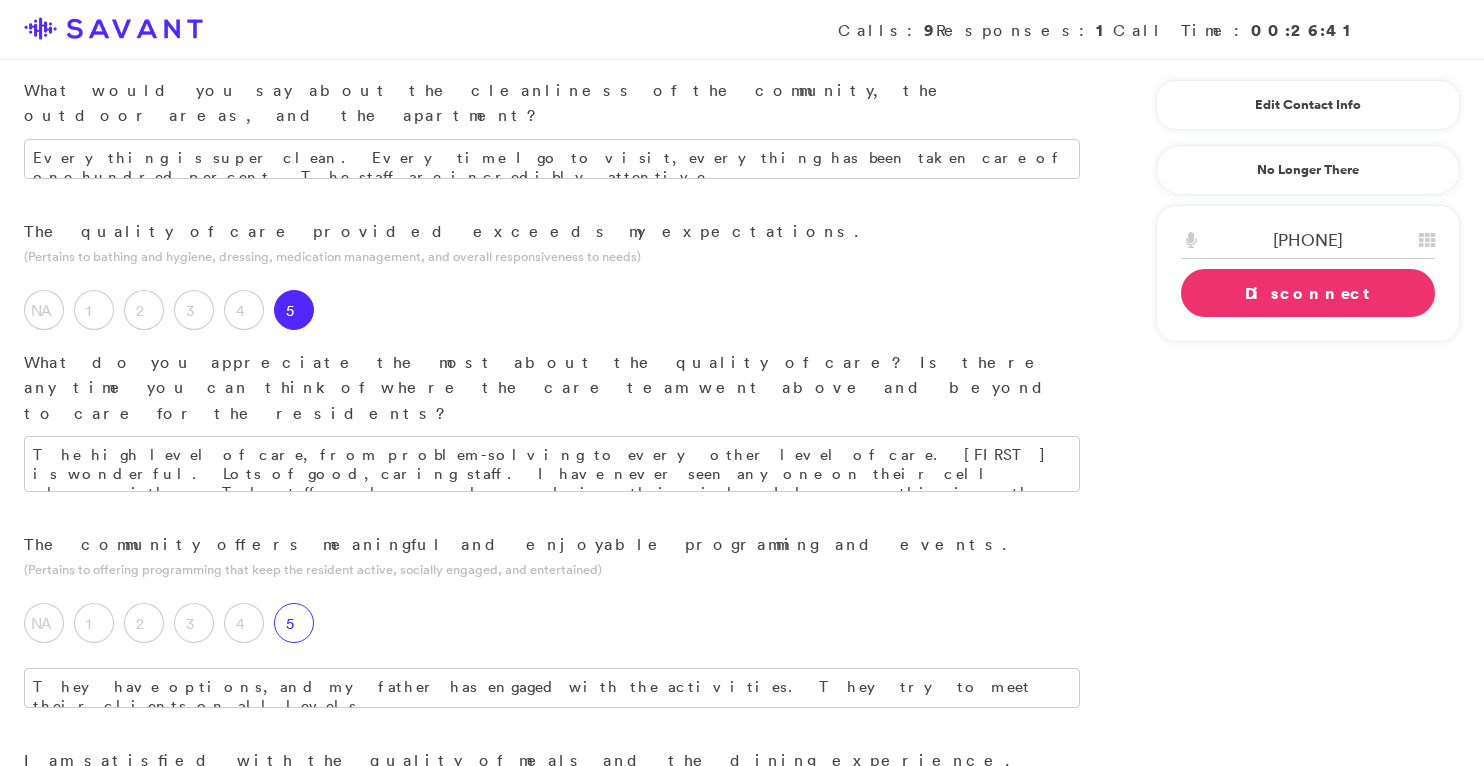 click on "5" at bounding box center (294, 623) 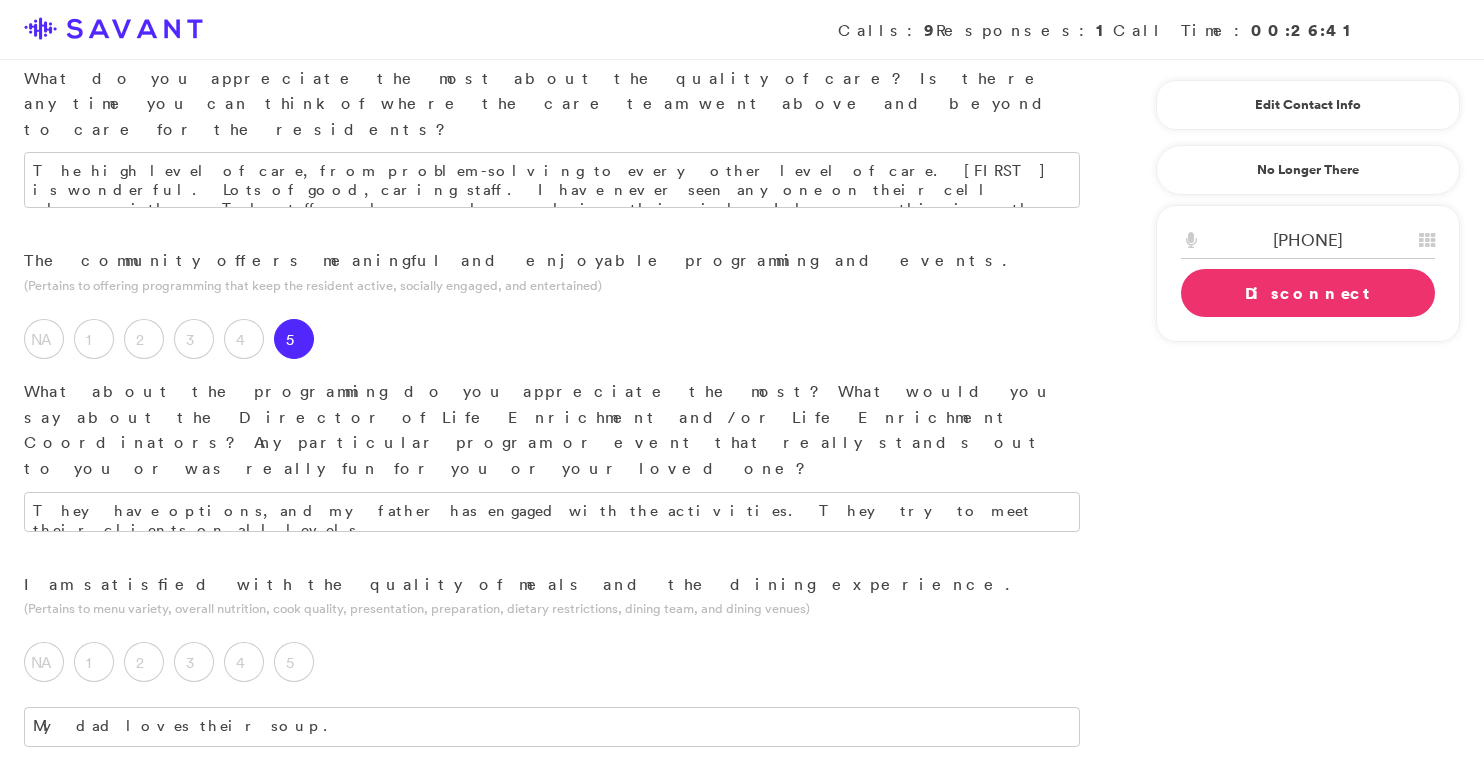 scroll, scrollTop: 1384, scrollLeft: 0, axis: vertical 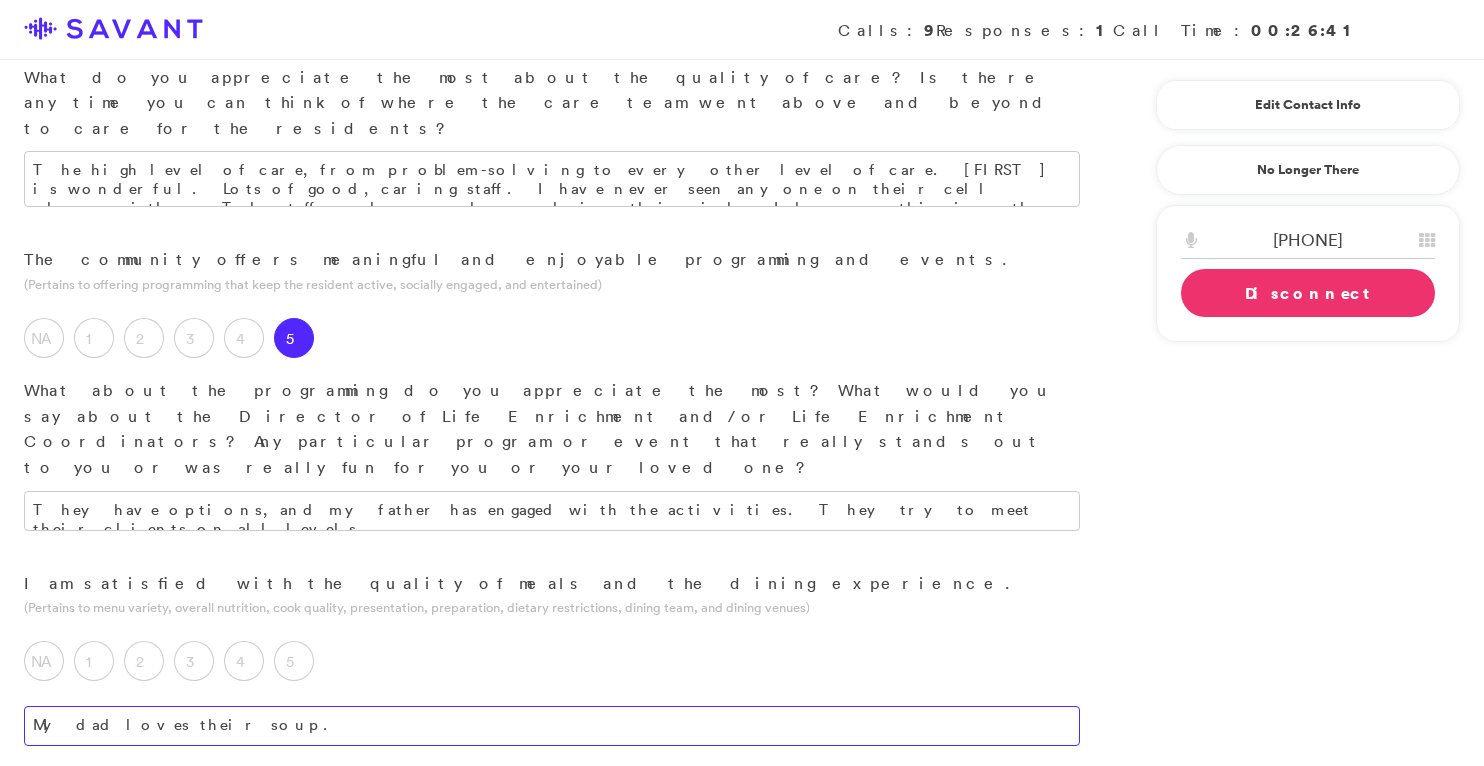 click on "My dad loves their soup." at bounding box center [552, 726] 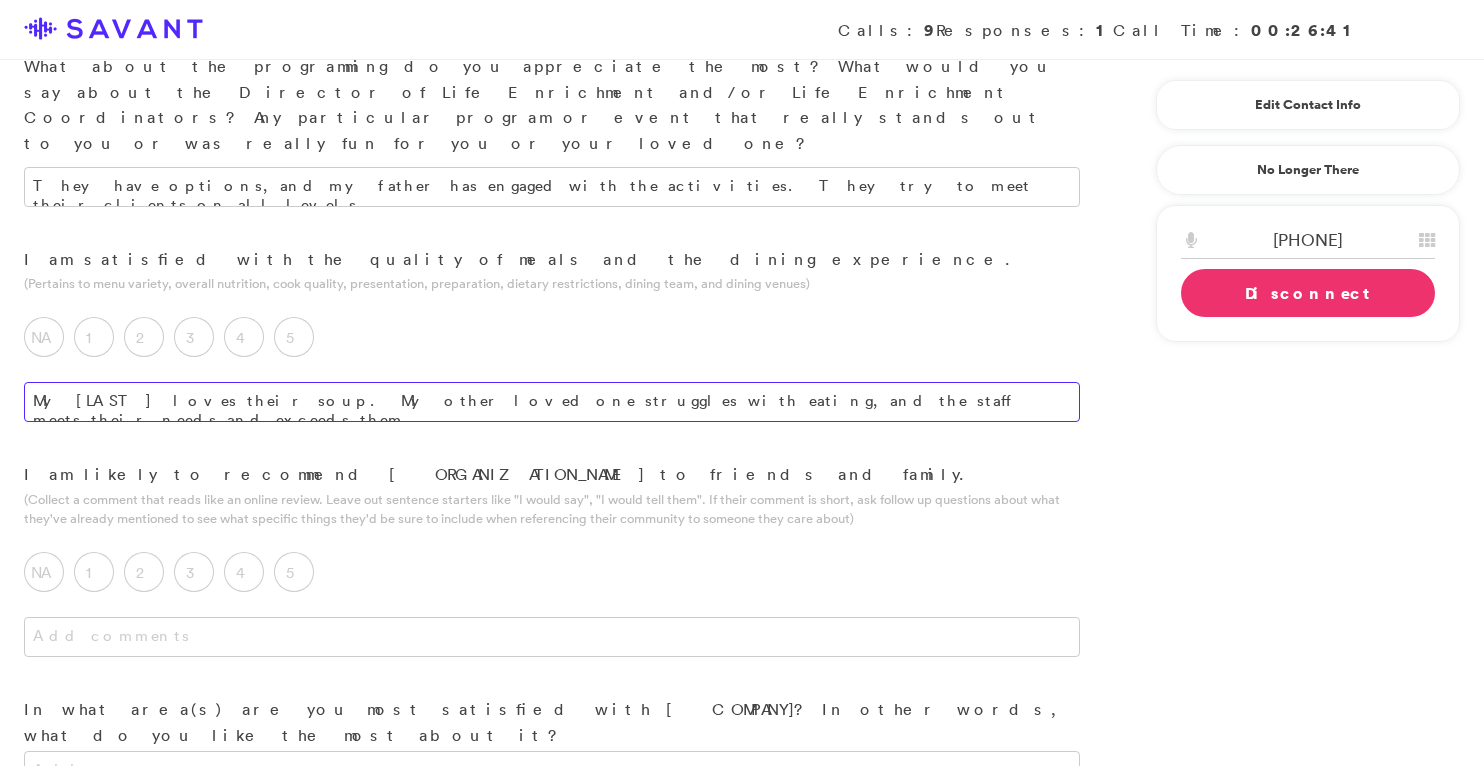 scroll, scrollTop: 1879, scrollLeft: 0, axis: vertical 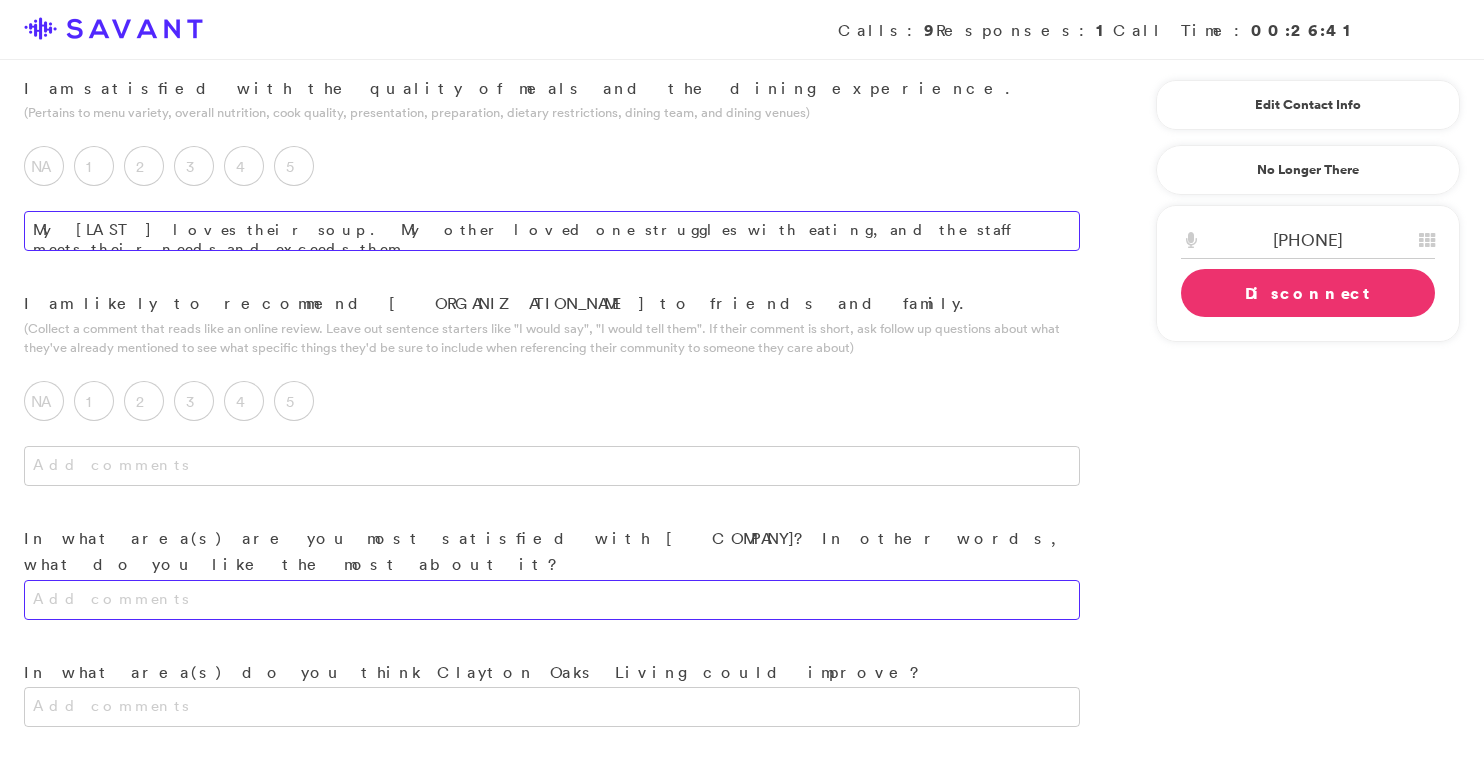 type on "My [LAST] loves their soup. My other loved one struggles with eating, and the staff meets their needs and exceeds them." 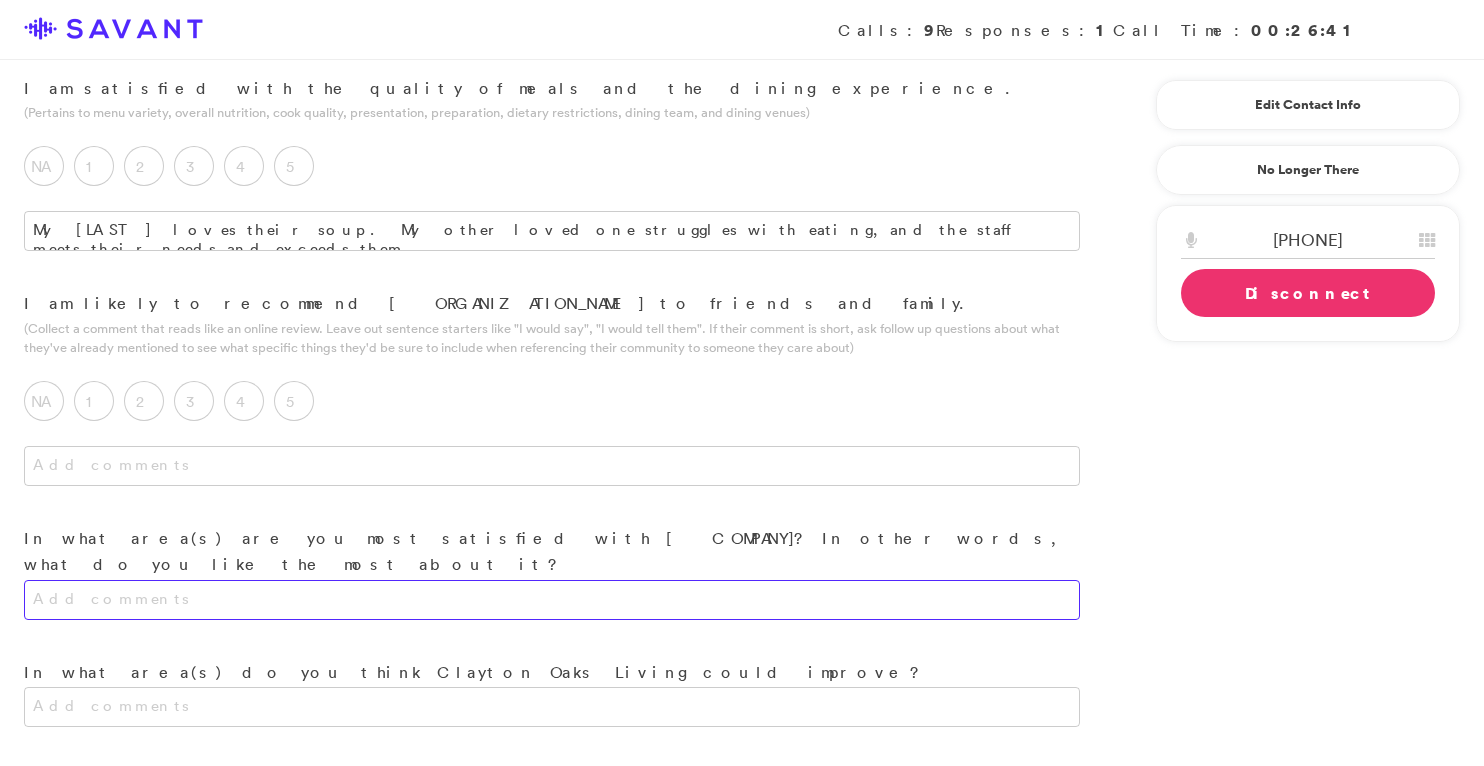 click at bounding box center [552, 600] 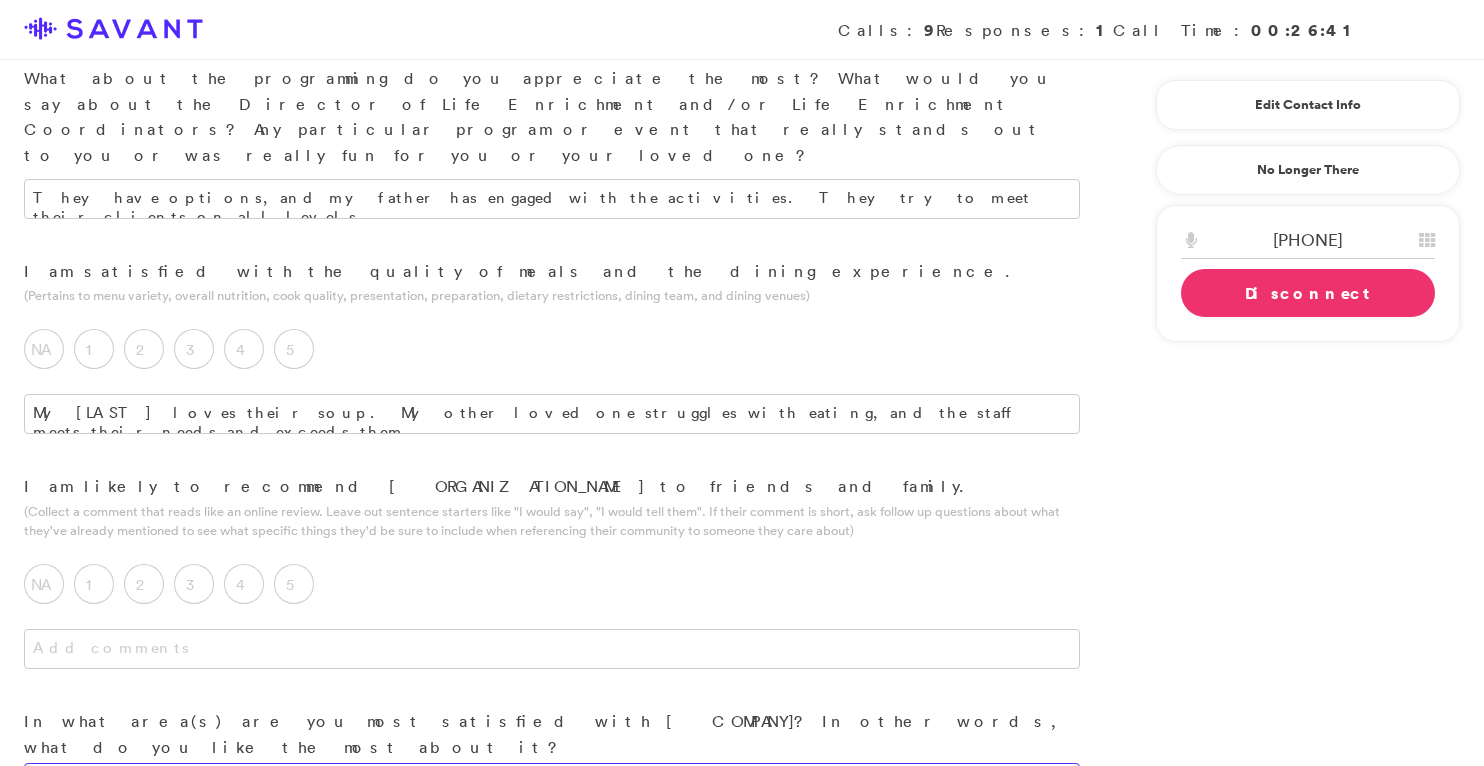 scroll, scrollTop: 1683, scrollLeft: 0, axis: vertical 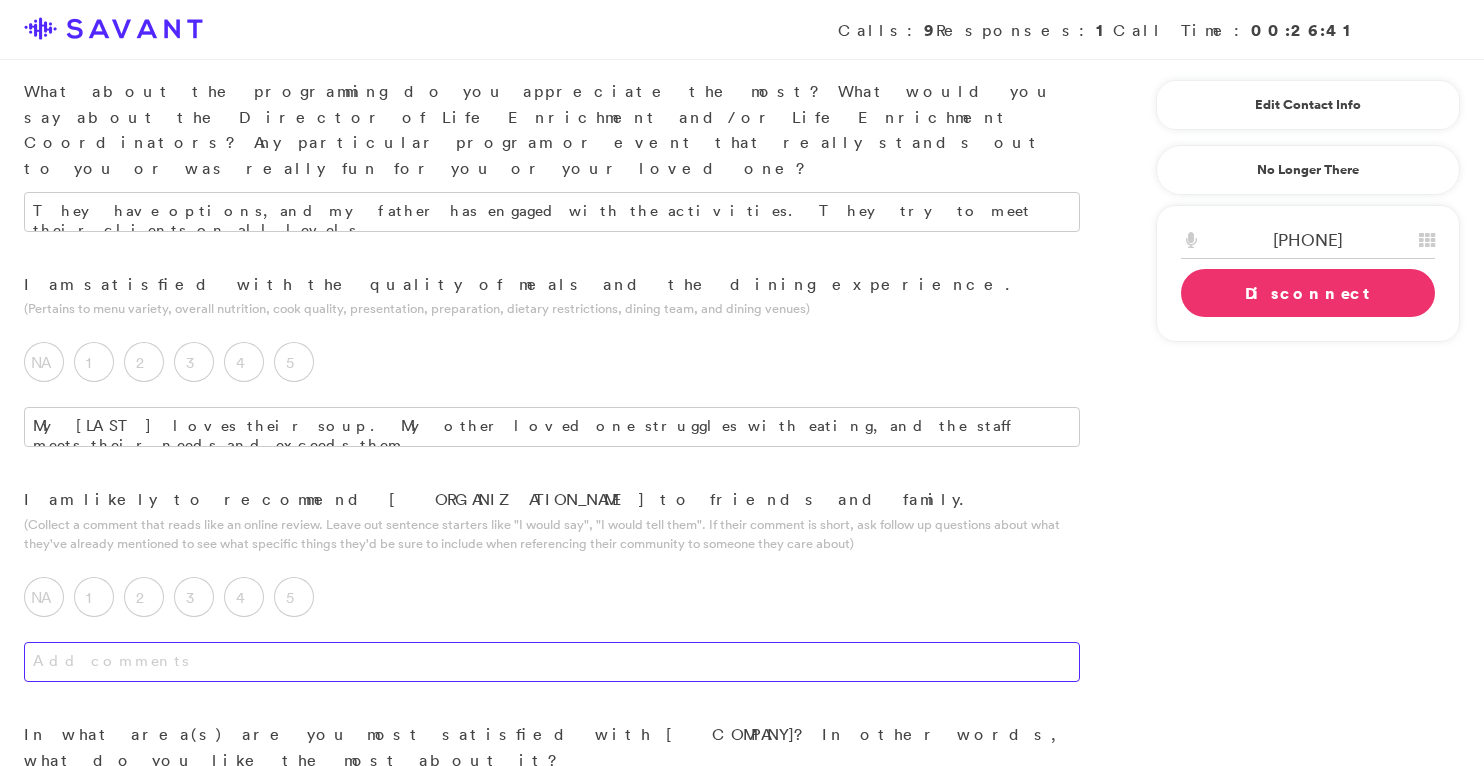 type on "They have honored my father's biggest request of being with his wife in the same room. They upgraded the room so that their beds would fit." 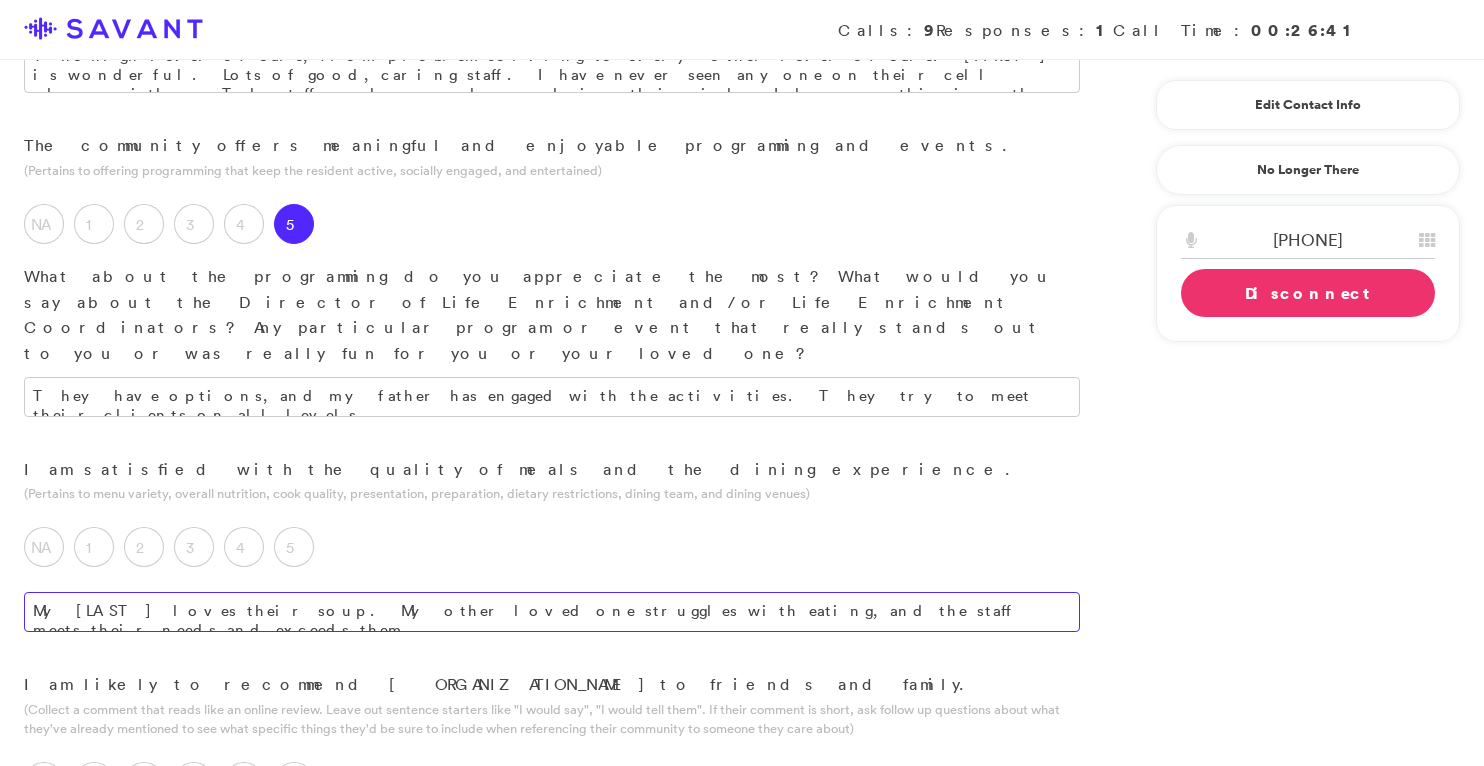 scroll, scrollTop: 1505, scrollLeft: 0, axis: vertical 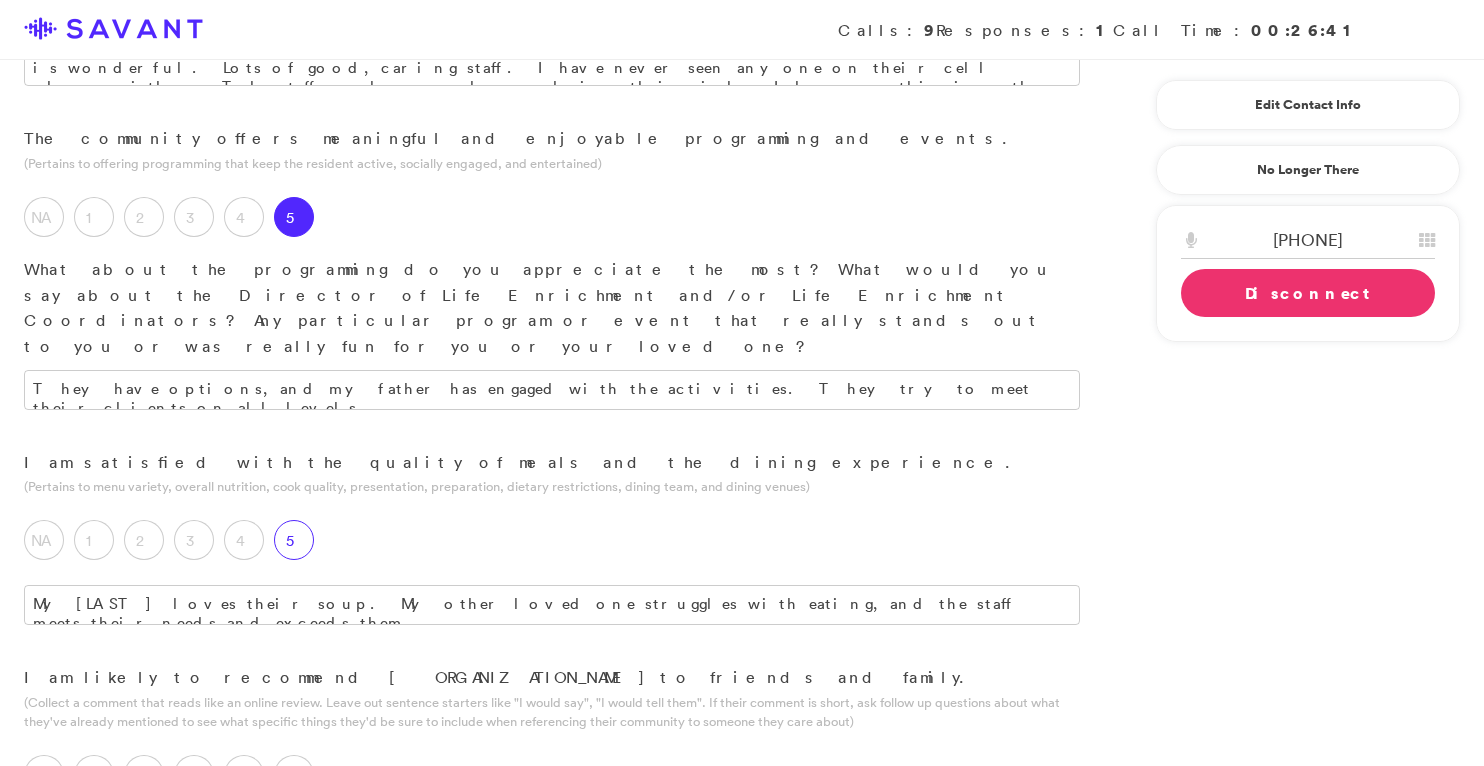 click on "5" at bounding box center [294, 540] 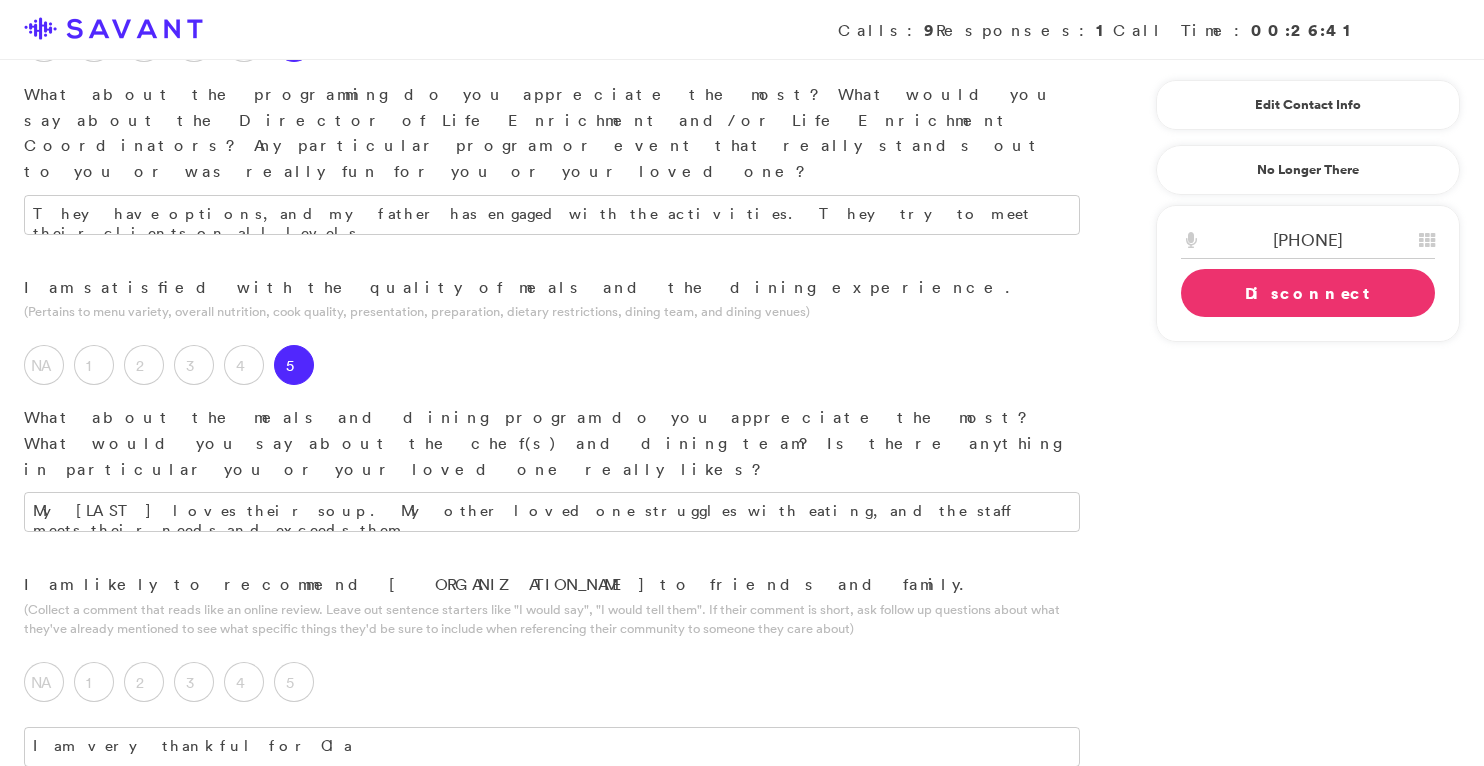 scroll, scrollTop: 1705, scrollLeft: 0, axis: vertical 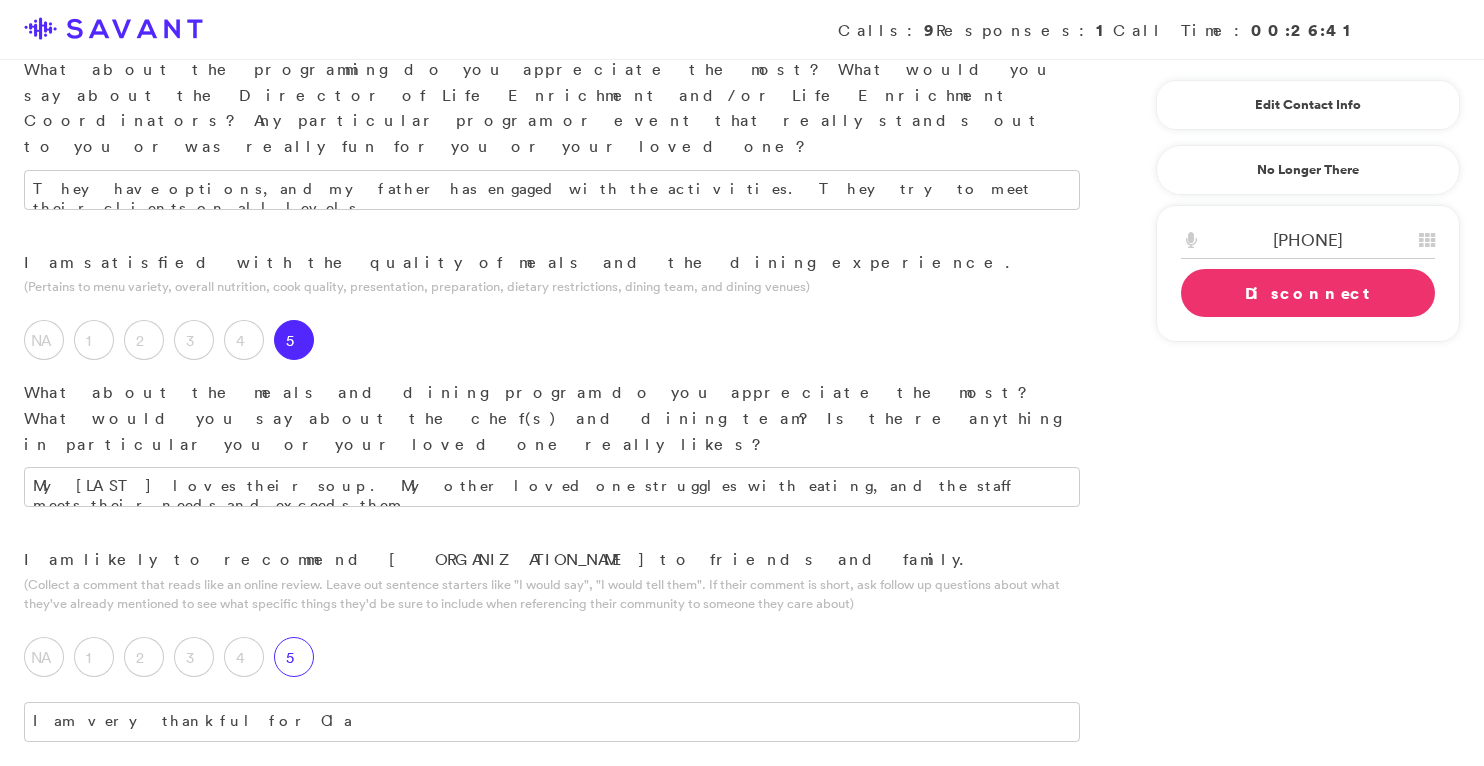 click on "5" at bounding box center [294, 657] 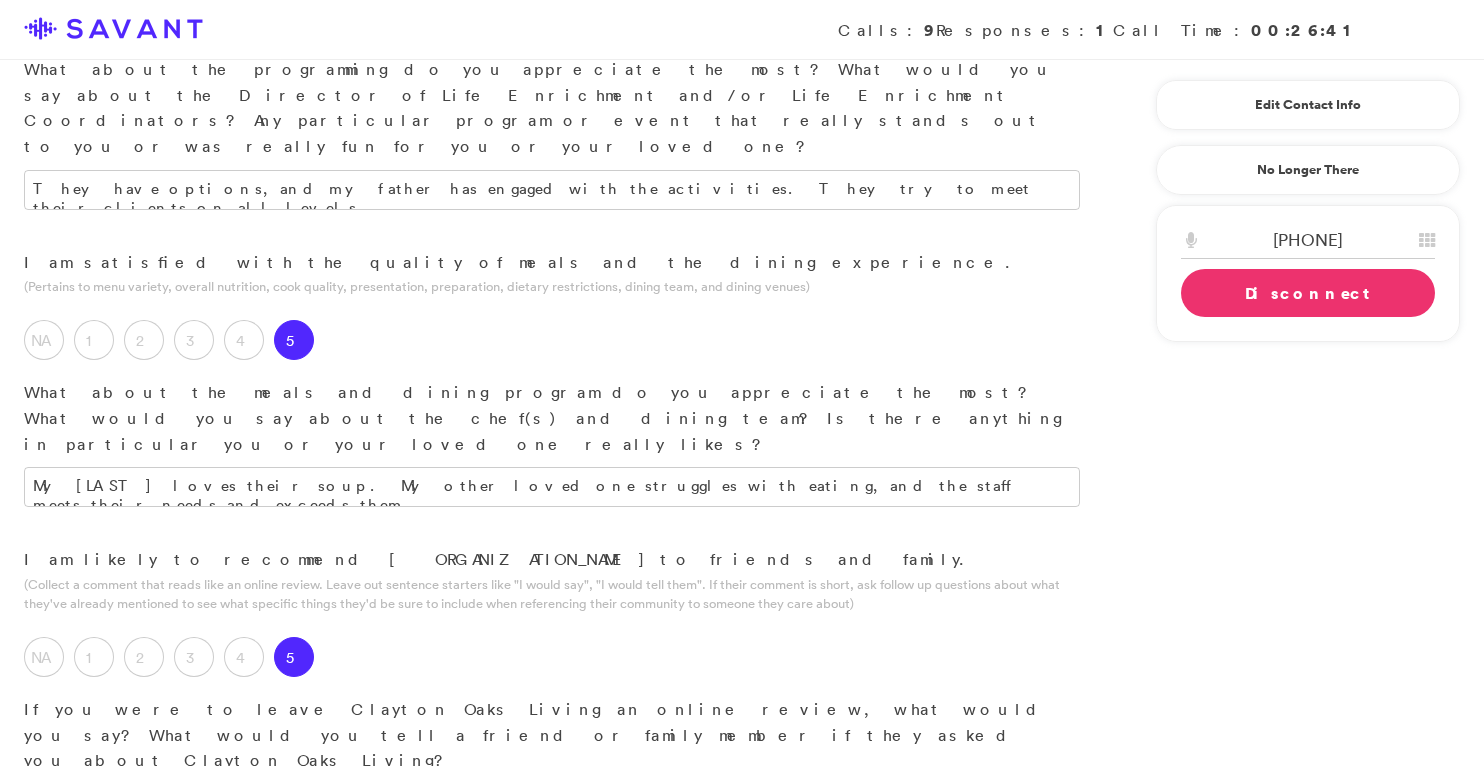 click on "I am very thankful for Cla" at bounding box center [552, 804] 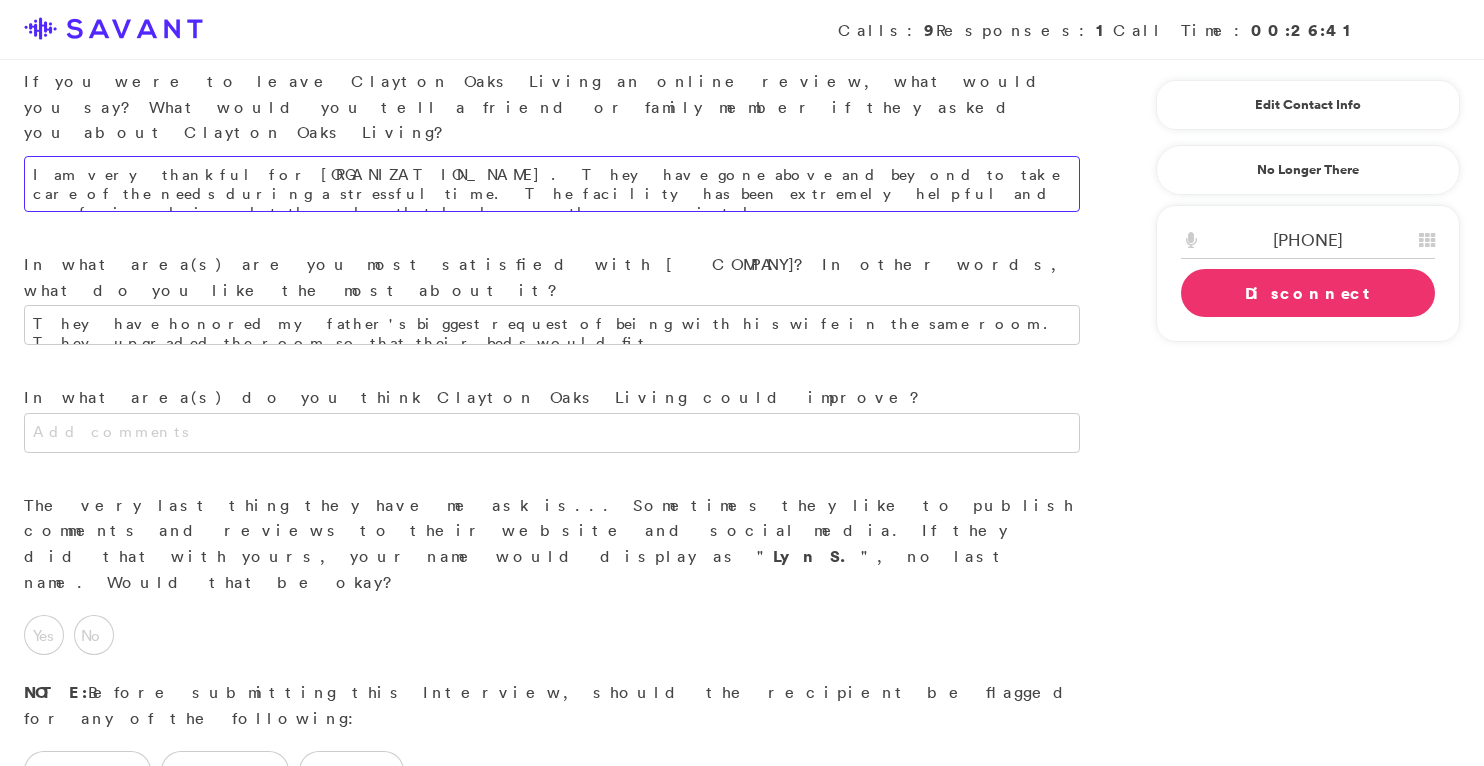 scroll, scrollTop: 2368, scrollLeft: 0, axis: vertical 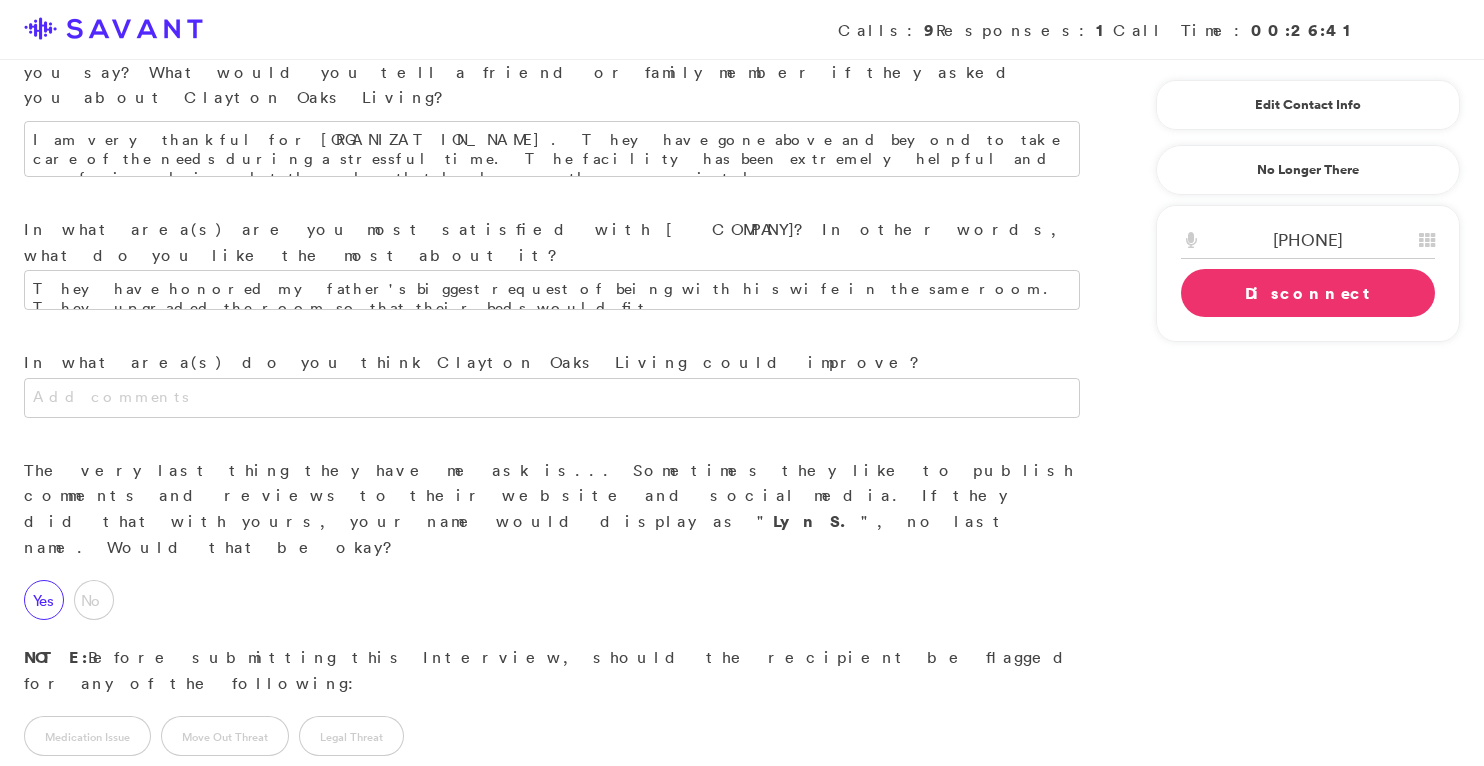 click on "Yes" at bounding box center [44, 600] 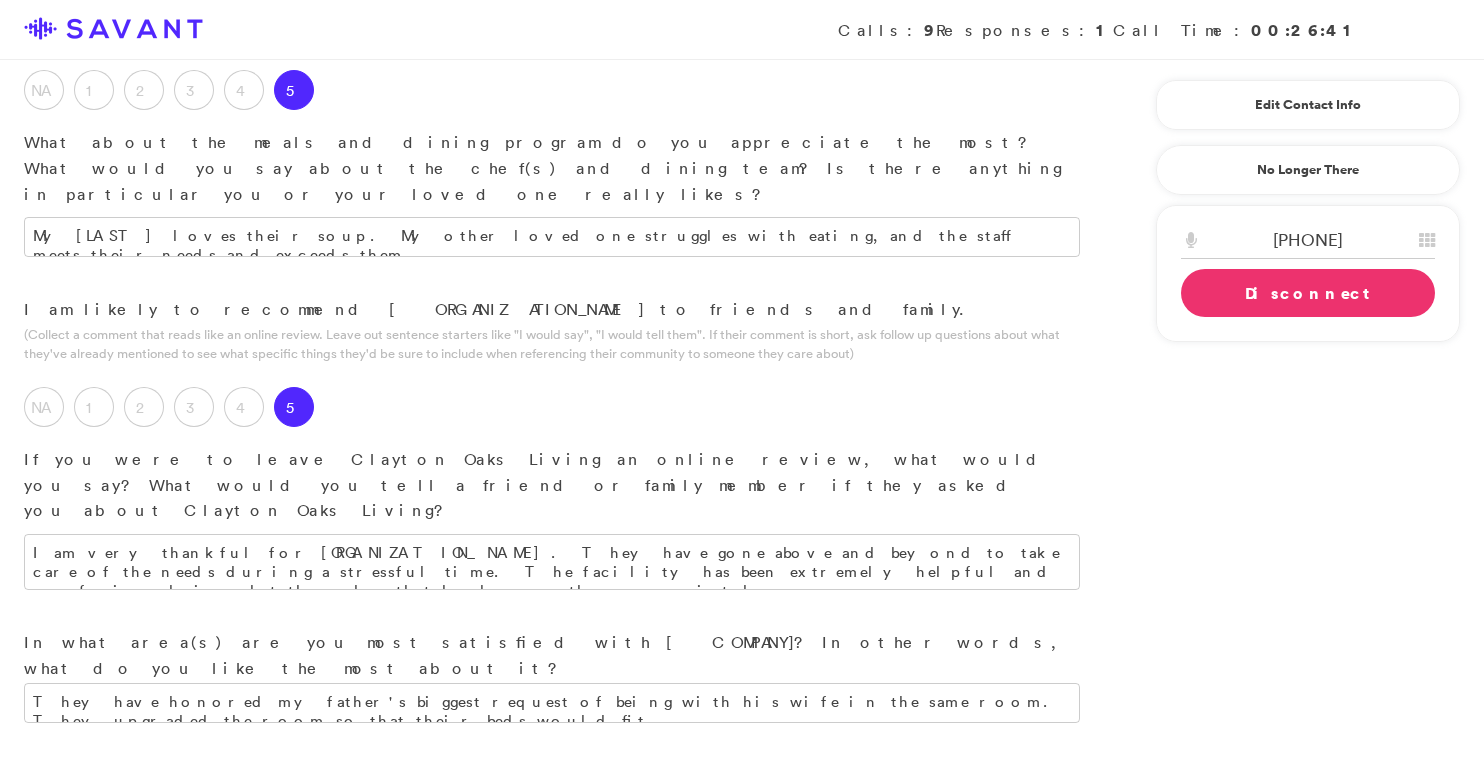 scroll, scrollTop: 1956, scrollLeft: 0, axis: vertical 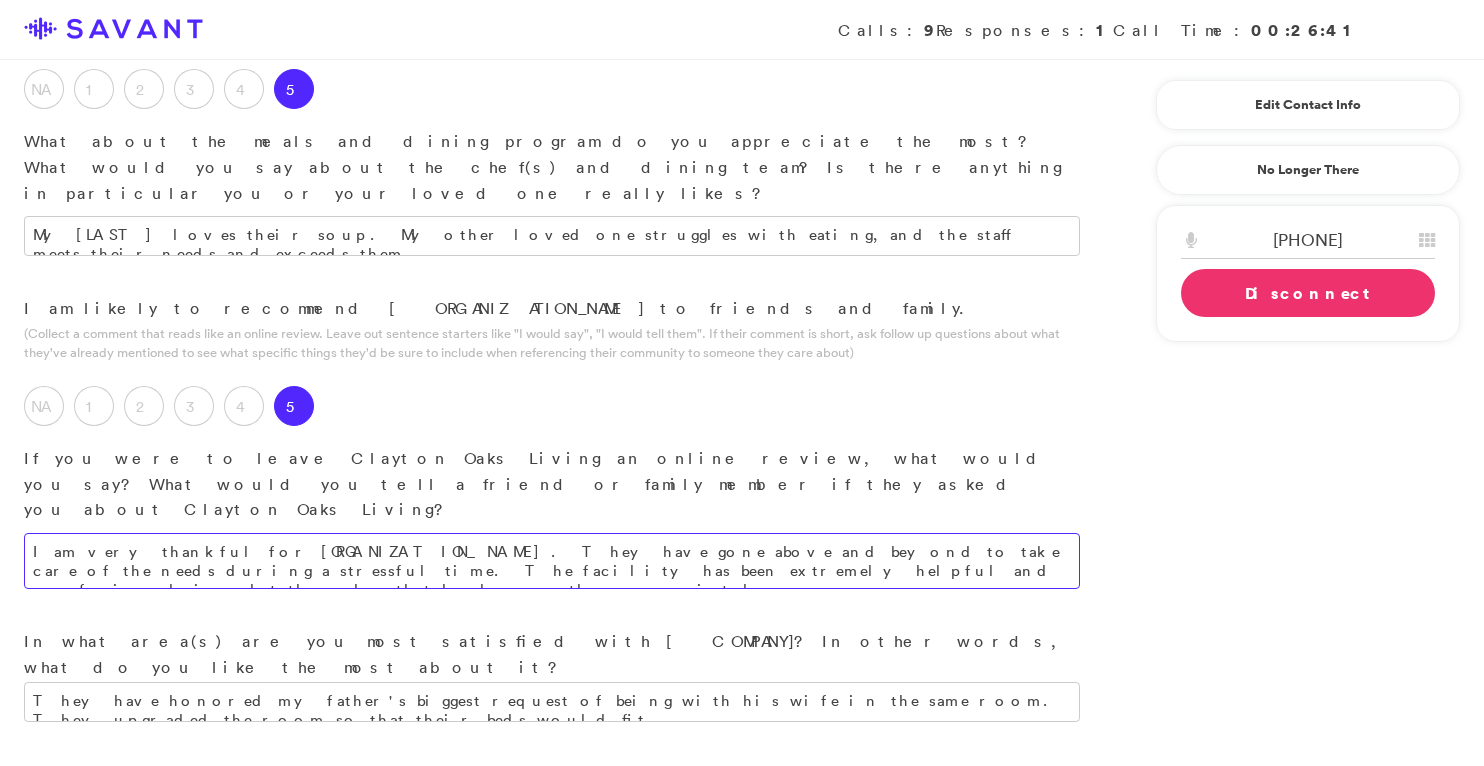 click on "I am very thankful for [ORGANIZATION_NAME]. They have gone above and beyond to take care of the needs during a stressful time. The facility has been extremely helpful and professional in what they do; that has been greatly appreciated." at bounding box center [552, 561] 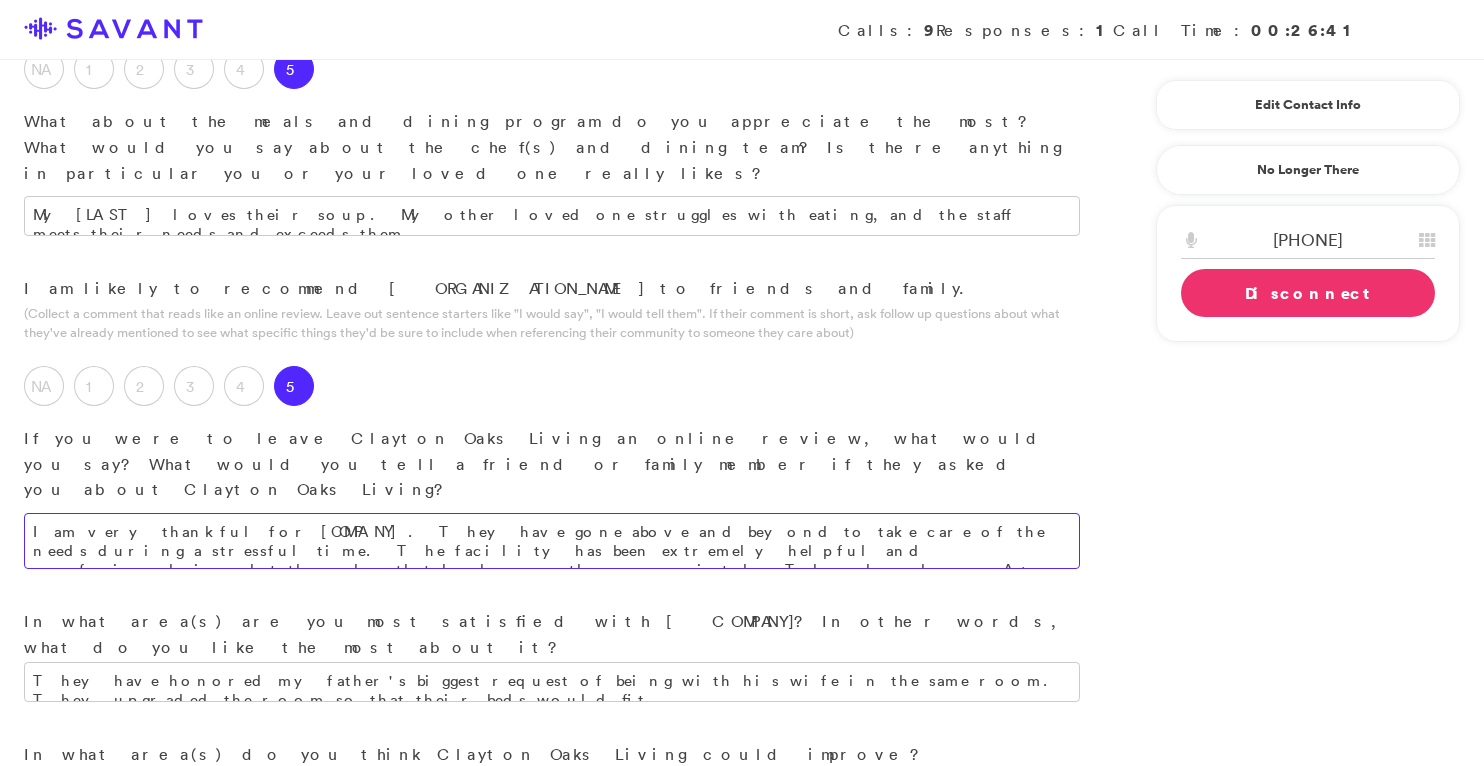 scroll, scrollTop: 1987, scrollLeft: 0, axis: vertical 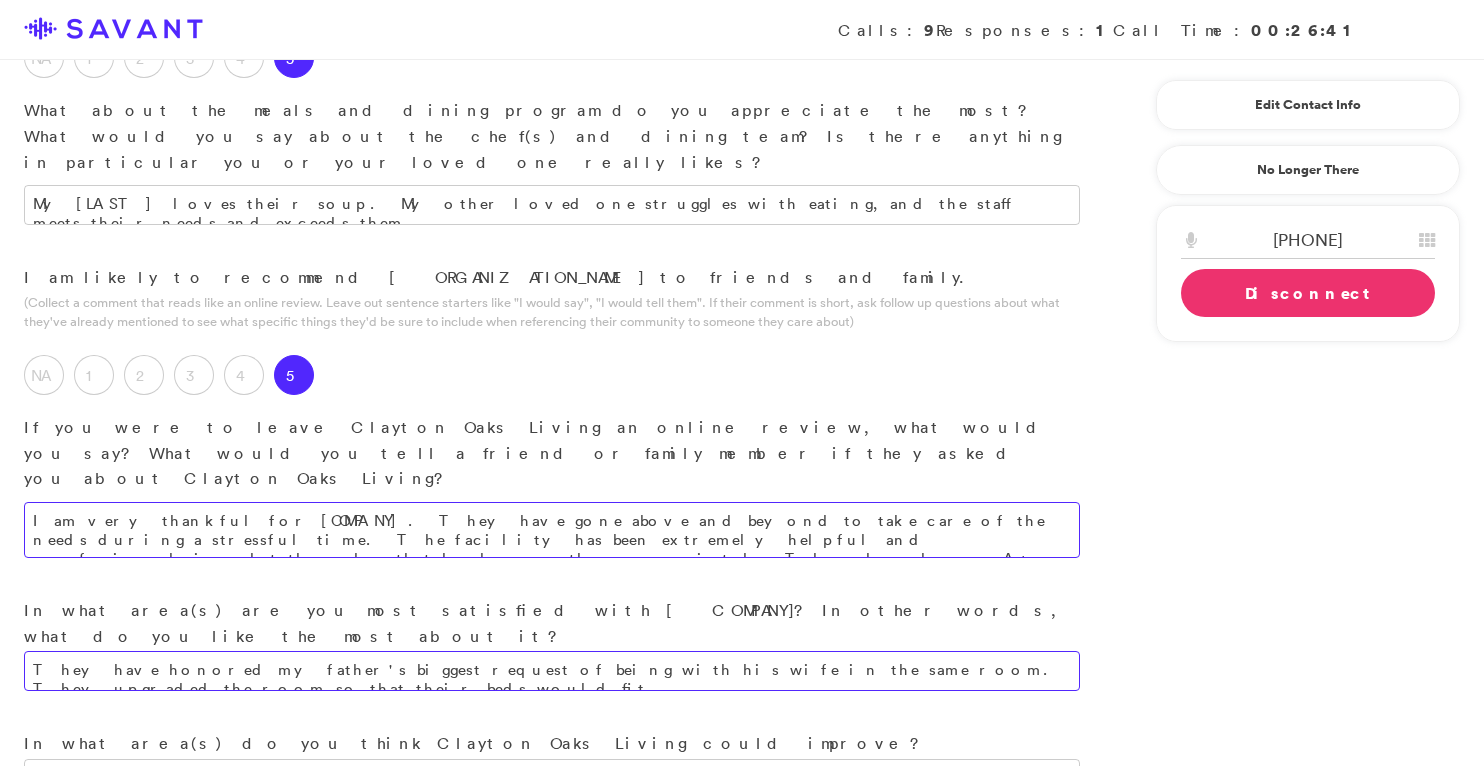 type on "I am very thankful for [COMPANY]. They have gone above and beyond to take care of the needs during a stressful time. The facility has been extremely helpful and professional in what they do; that has been greatly appreciated. They have been an A+ facility to work with." 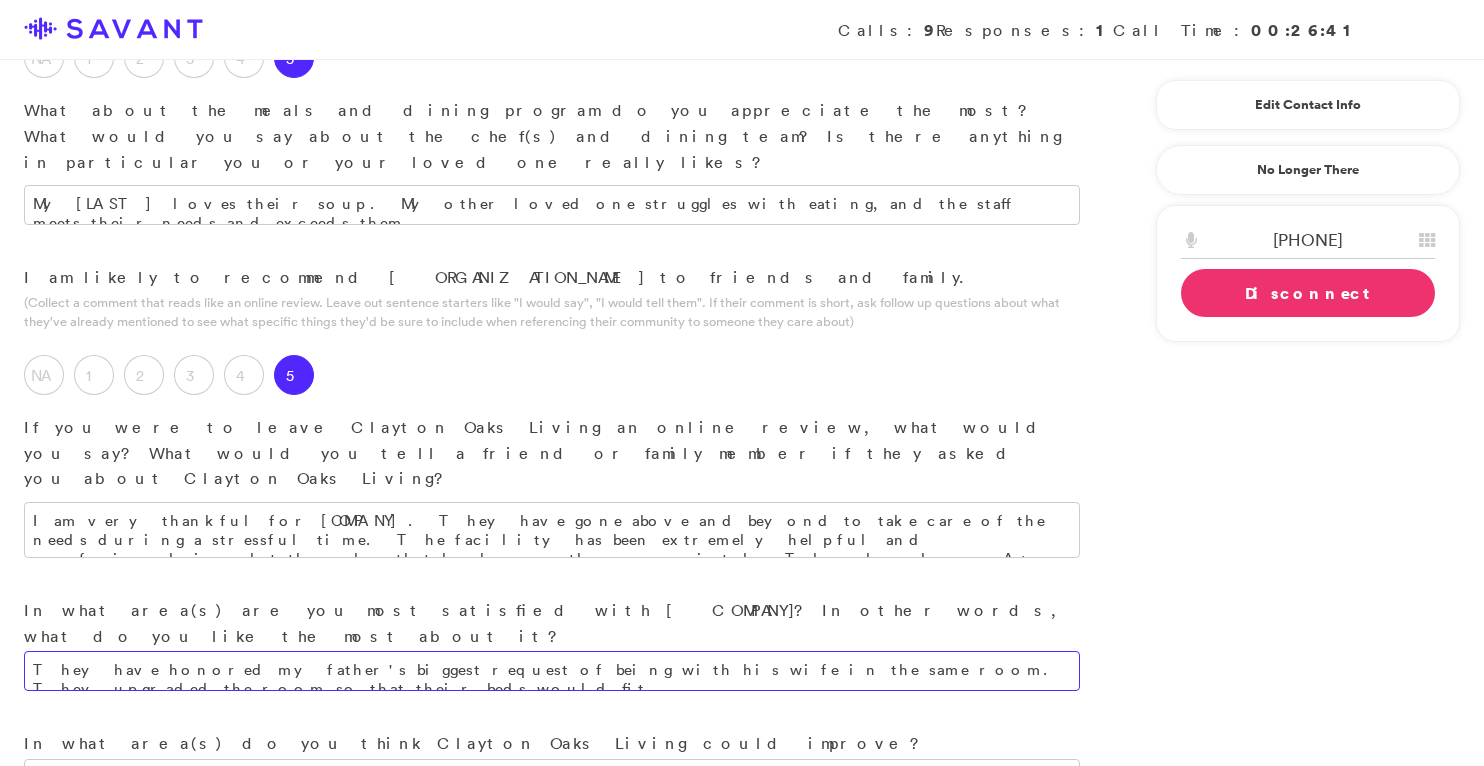 click on "They have honored my father's biggest request of being with his wife in the same room. They upgraded the room so that their beds would fit." at bounding box center (552, 671) 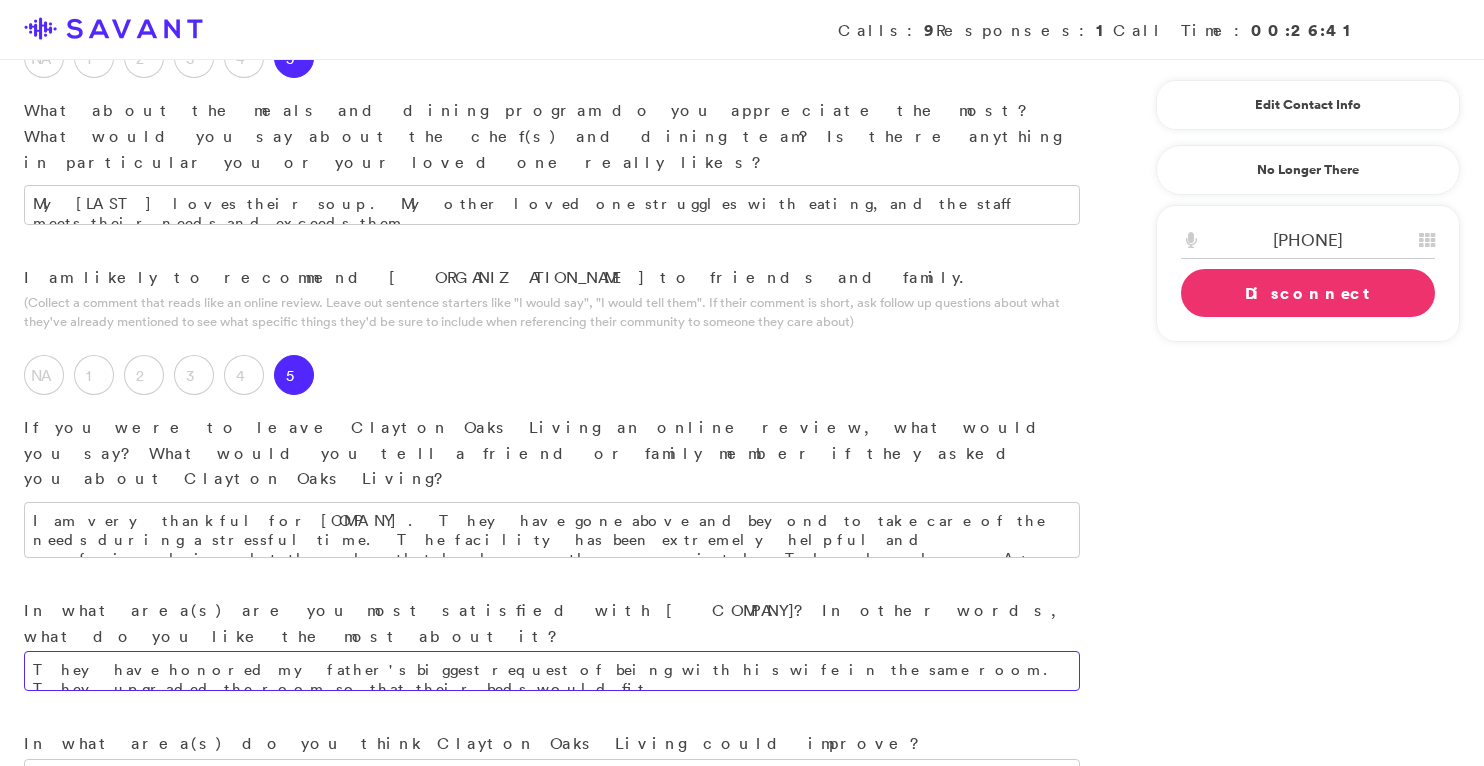 click on "They have honored my father's biggest request of being with his wife in the same room. They upgraded the room so that their beds would fit." at bounding box center [552, 671] 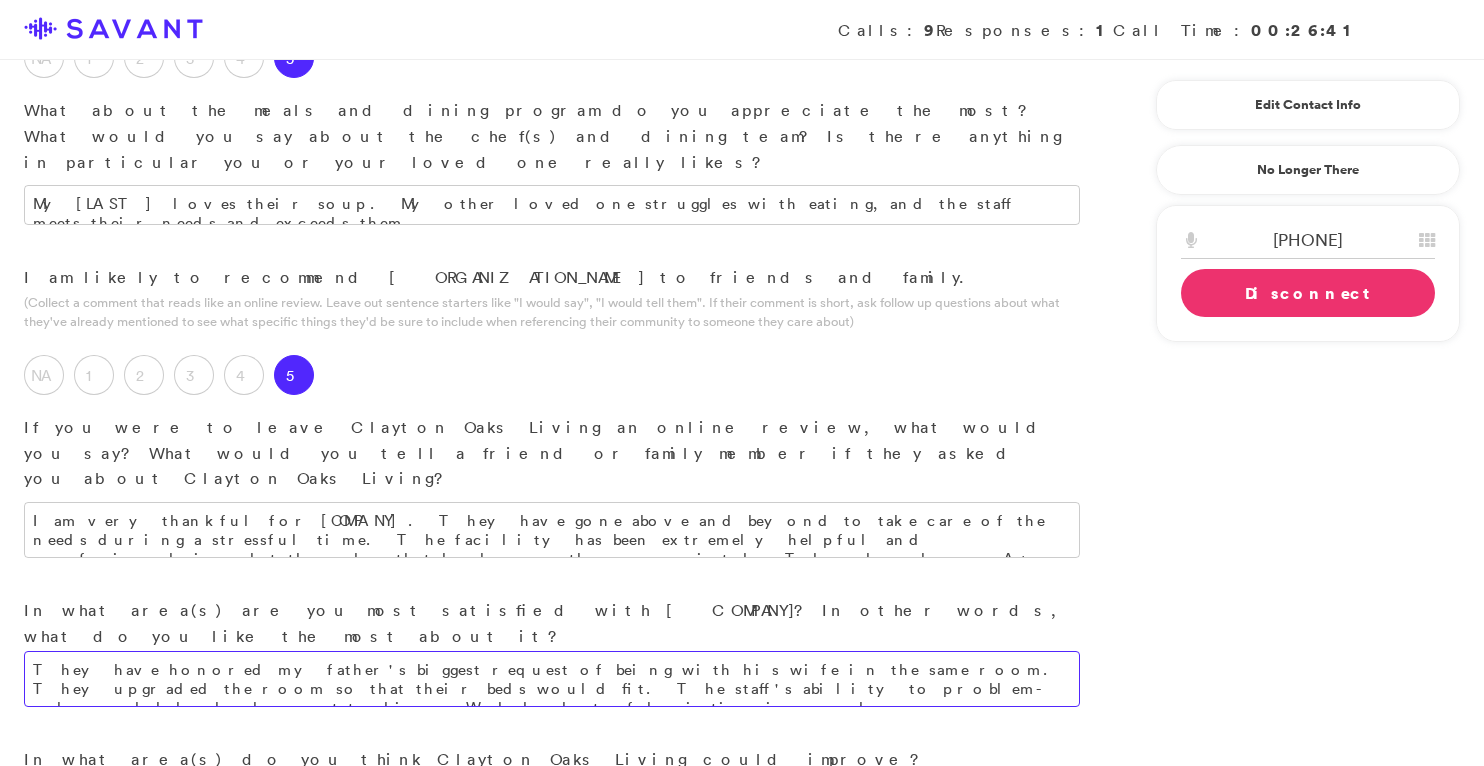 click on "They have honored my father's biggest request of being with his wife in the same room. They upgraded the room so that their beds would fit. The staff's ability to problem-solve and help has been outstanding. We had a lot of logistics issue and" at bounding box center [552, 679] 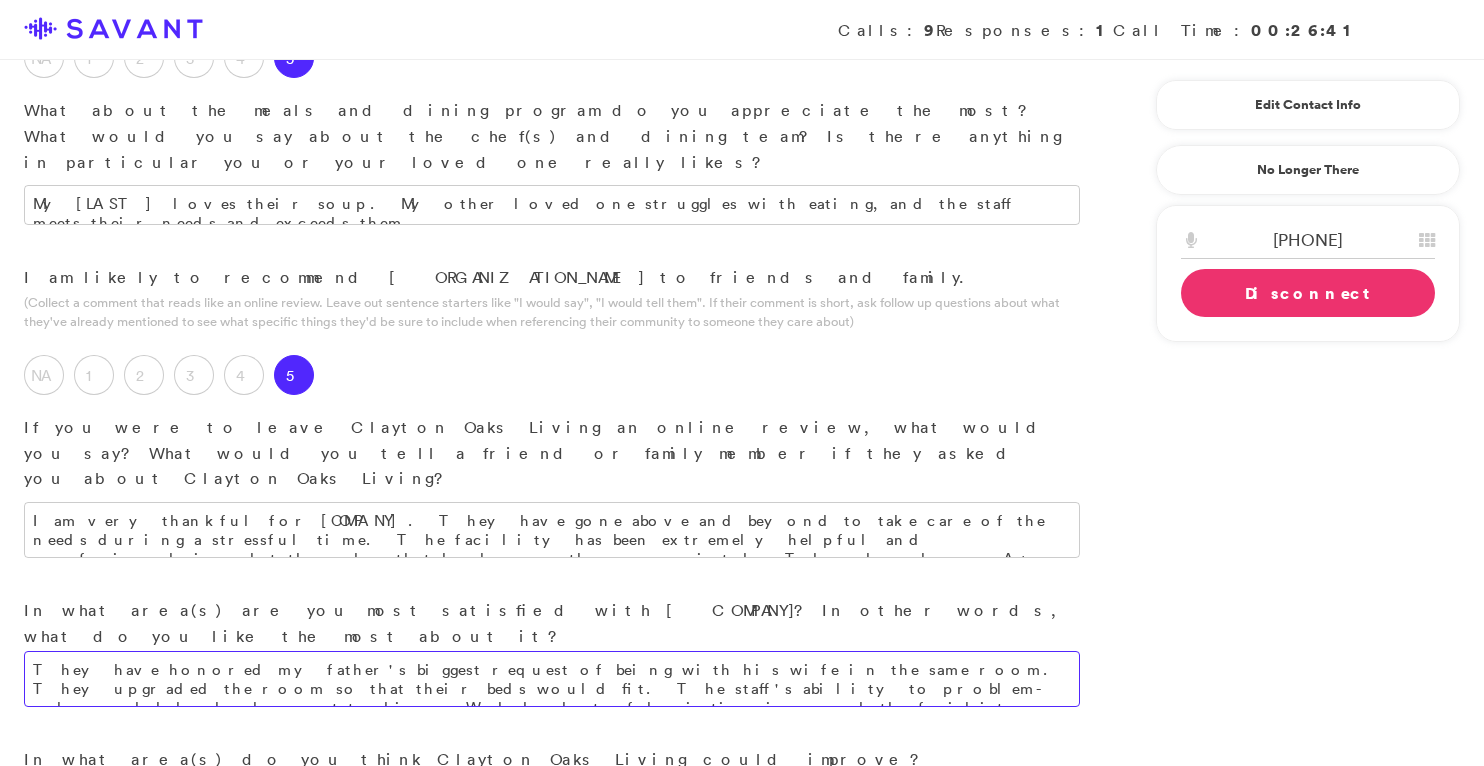 drag, startPoint x: 773, startPoint y: 385, endPoint x: 415, endPoint y: 377, distance: 358.0894 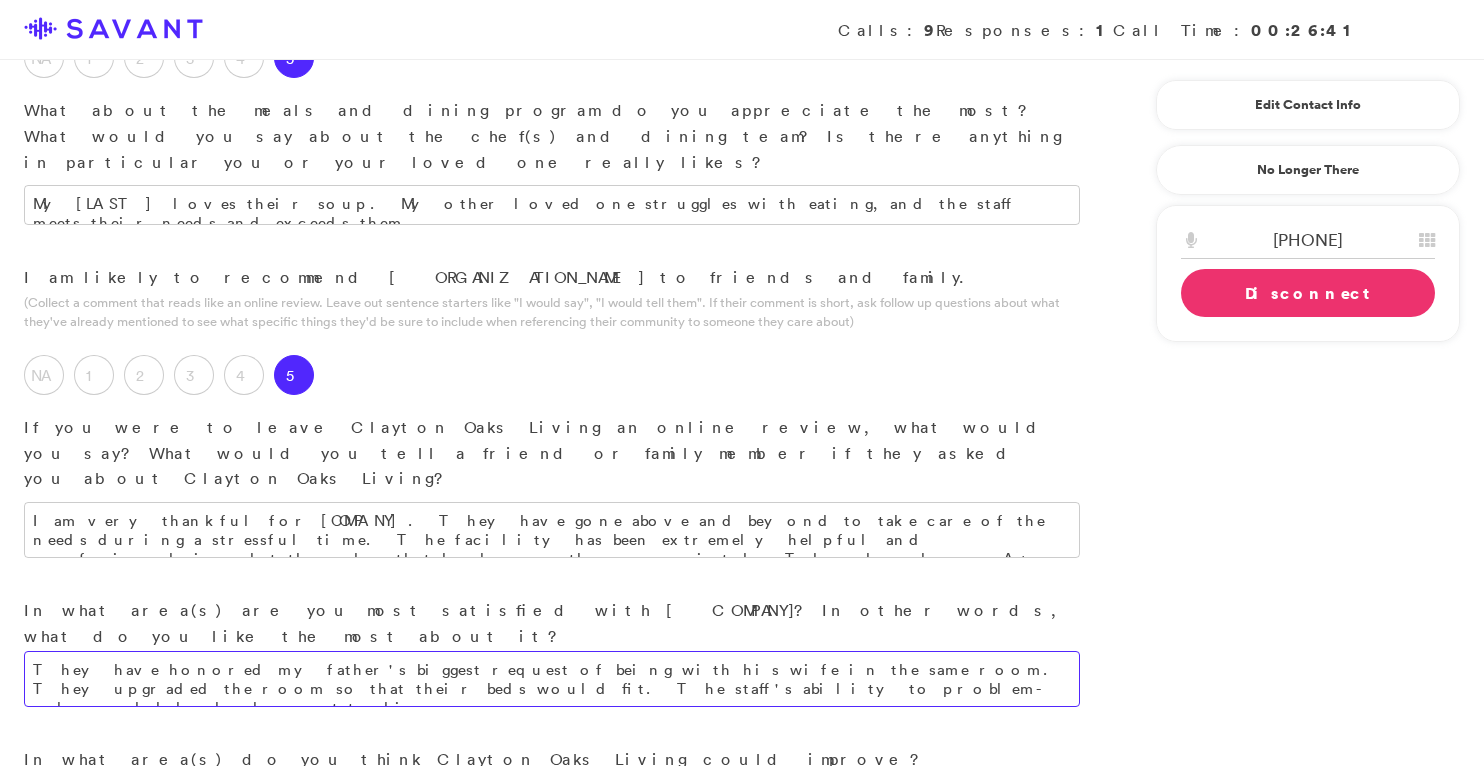 type on "They have honored my father's biggest request of being with his wife in the same room. They upgraded the room so that their beds would fit. The staff's ability to problem-solve and help has been outstanding." 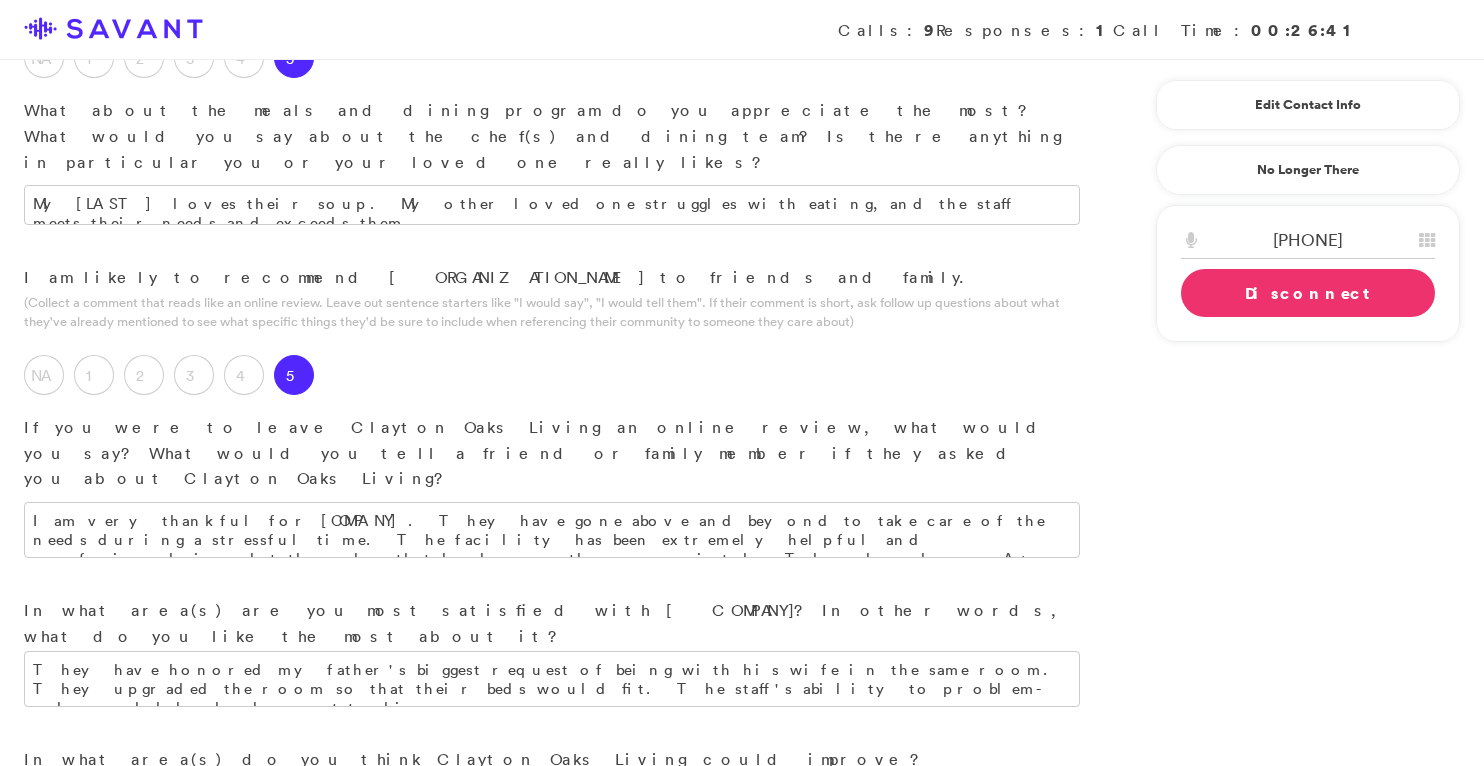 click at bounding box center (552, 795) 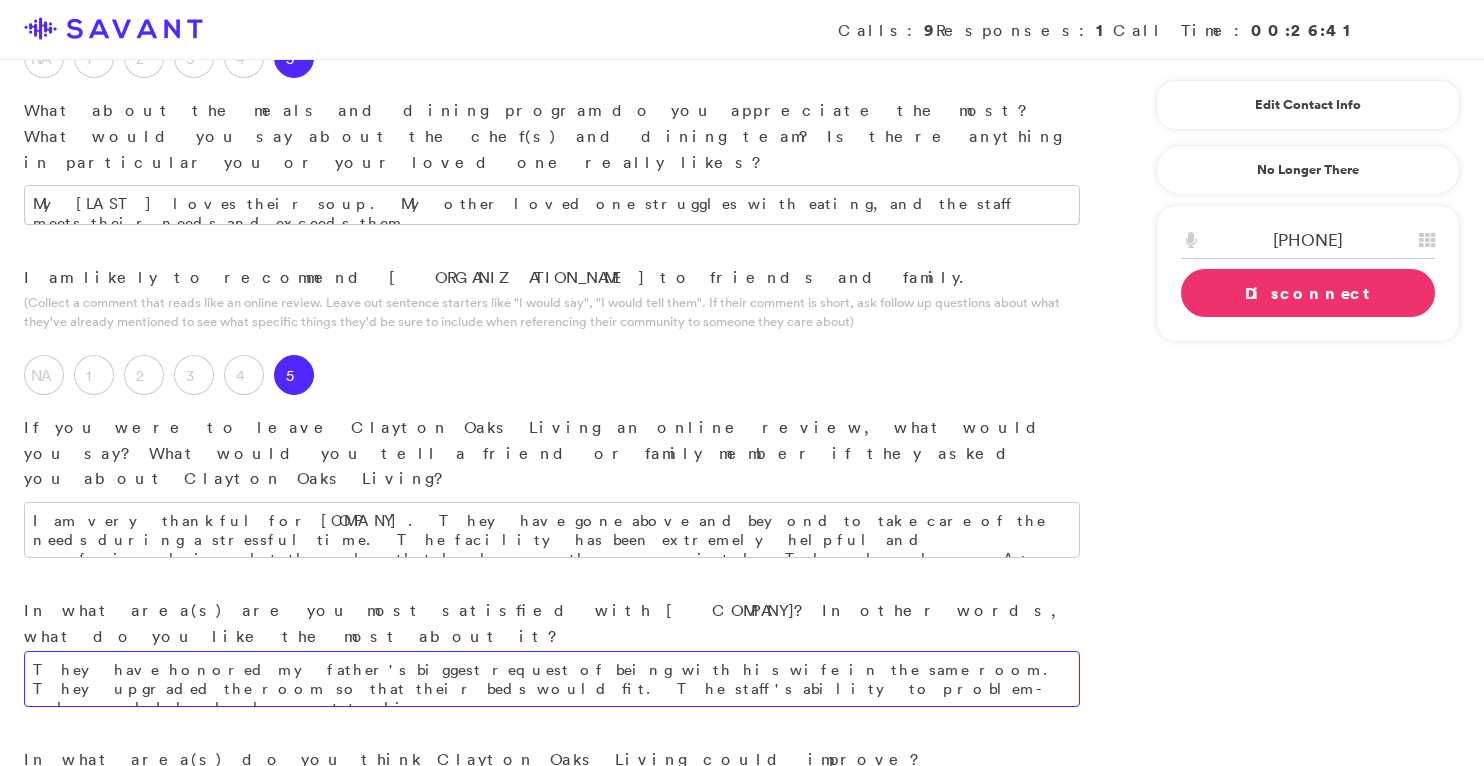 type on "Not from my perspective, I am super happy." 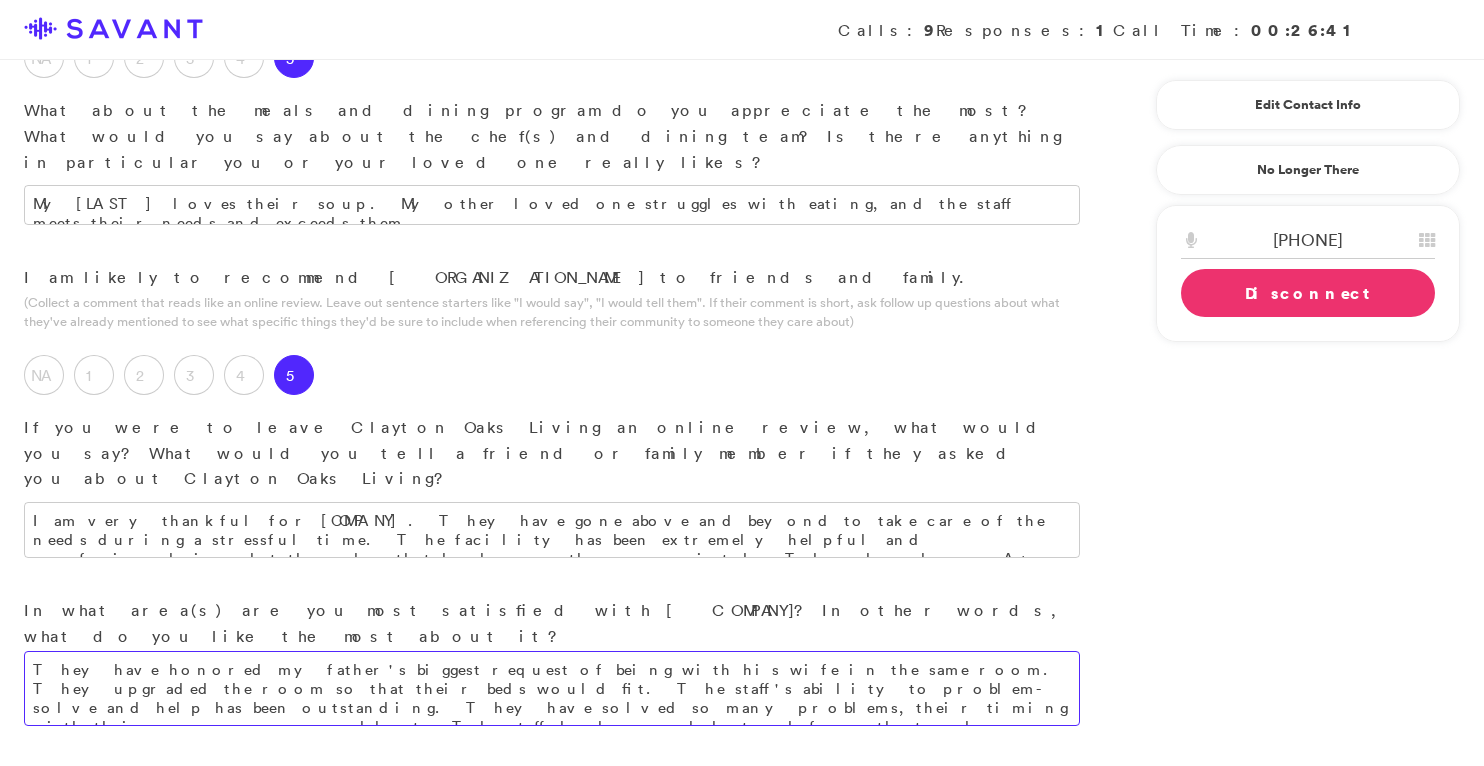 click on "They have honored my father's biggest request of being with his wife in the same room. They upgraded the room so that their beds would fit. The staff's ability to problem-solve and help has been outstanding. They have solved so many problems, their timing with their responses are excellent. The staff has been excelelnt and from the top-down" at bounding box center [552, 688] 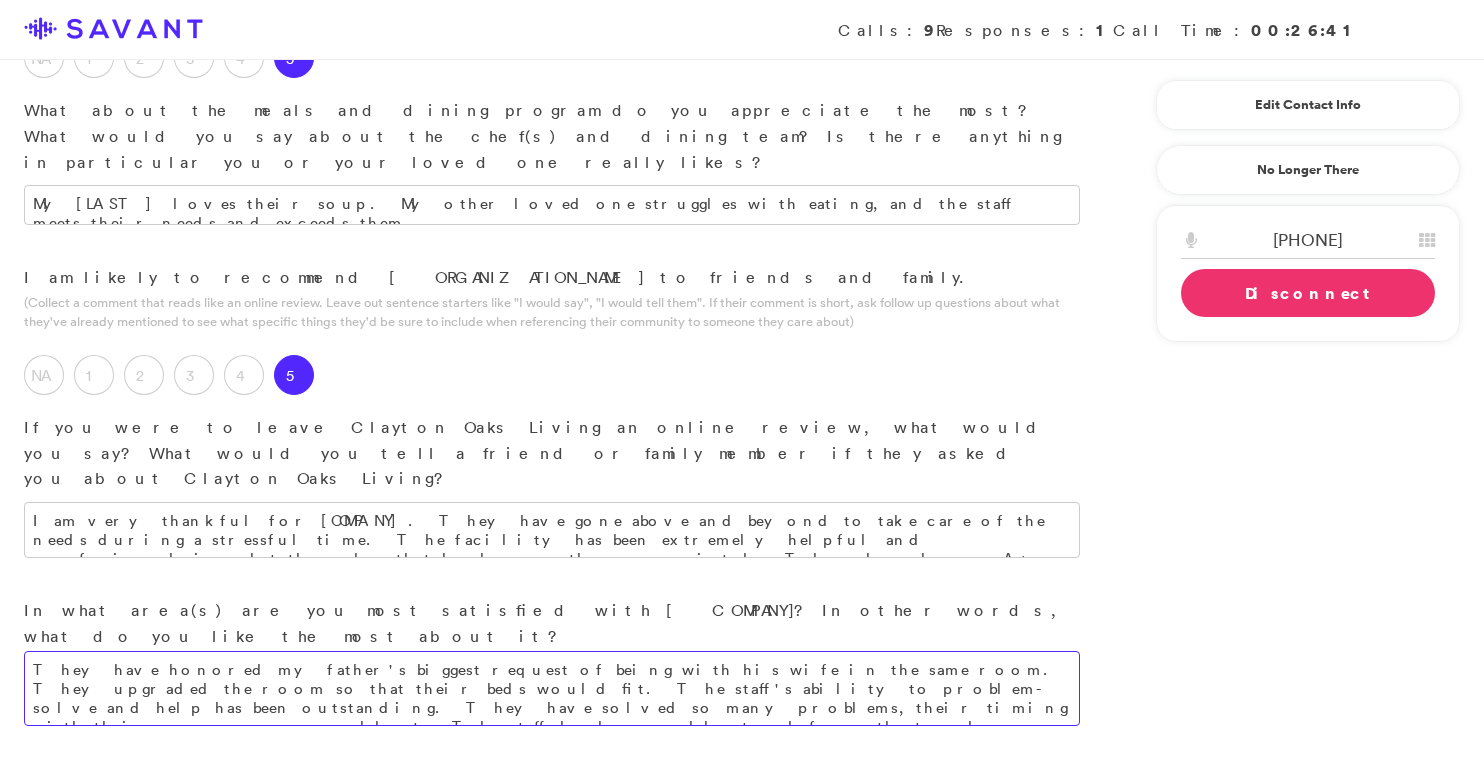 click on "They have honored my father's biggest request of being with his wife in the same room. They upgraded the room so that their beds would fit. The staff's ability to problem-solve and help has been outstanding. They have solved so many problems, their timing with their responses are excellent. The staff has been excellent and from the top down" at bounding box center (552, 688) 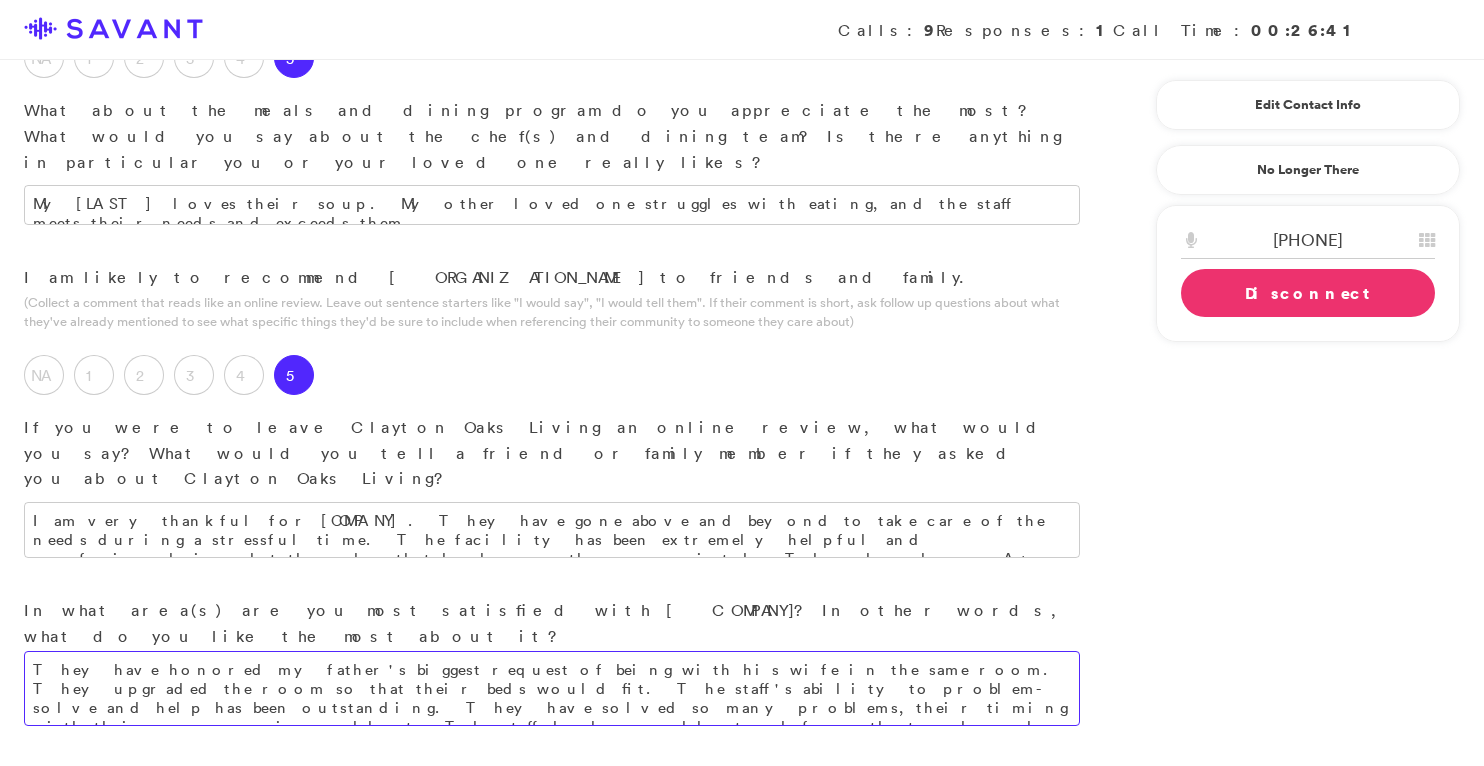 click on "They have honored my father's biggest request of being with his wife in the same room. They upgraded the room so that their beds would fit. The staff's ability to problem-solve and help has been outstanding. They have solved so many problems, their timing with their responses is excellent. The staff has been excellent and from the top down has been incredible. No staff are ever on their phones. My dad appreciates the staff" at bounding box center [552, 688] 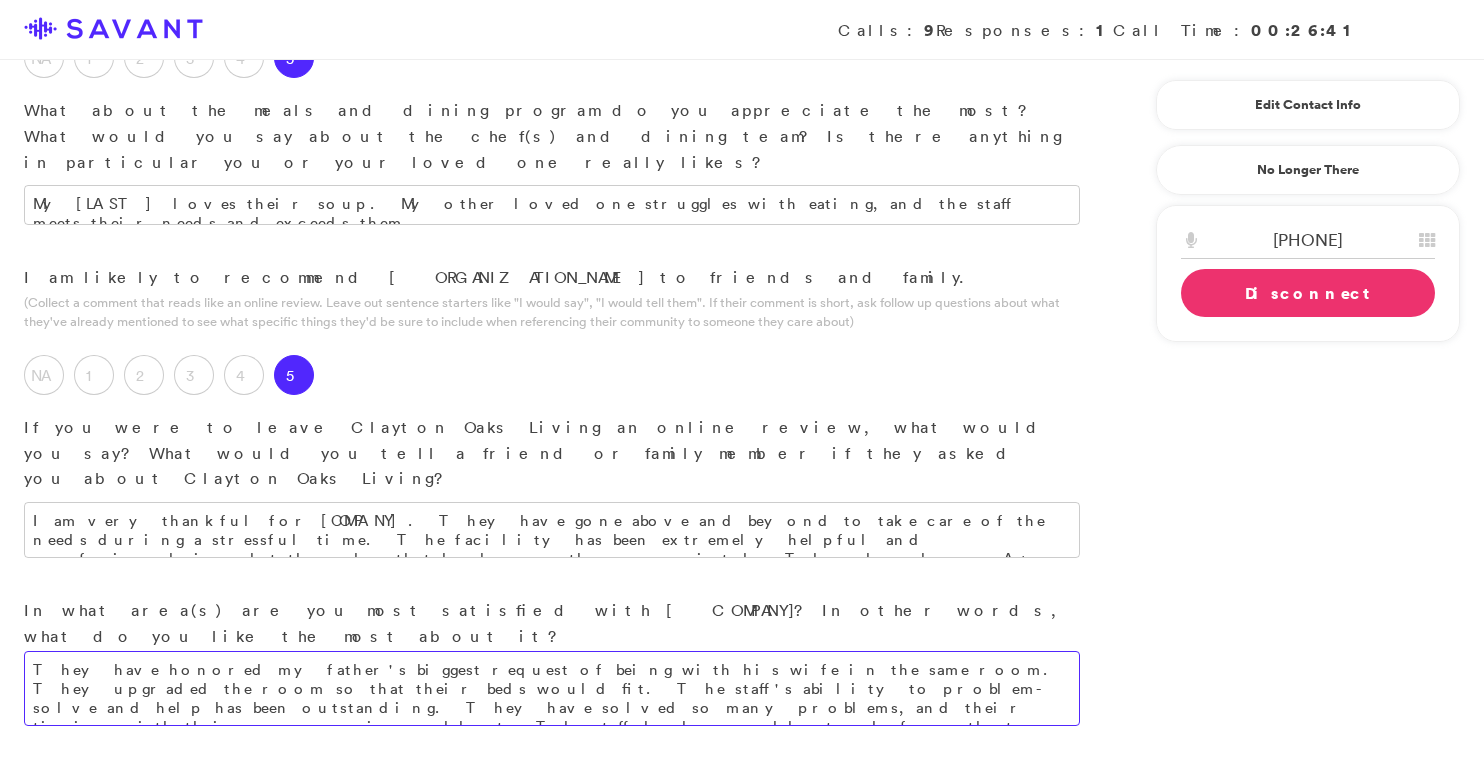 click on "They have honored my father's biggest request of being with his wife in the same room. They upgraded the room so that their beds would fit. The staff's ability to problem-solve and help has been outstanding. They have solved so many problems, and their timing with their responses is excellent. The staff has been excellent and, from the top down, has been incredible. No staff are ever on their phones. My [LAST] appreciates the staff." at bounding box center (552, 688) 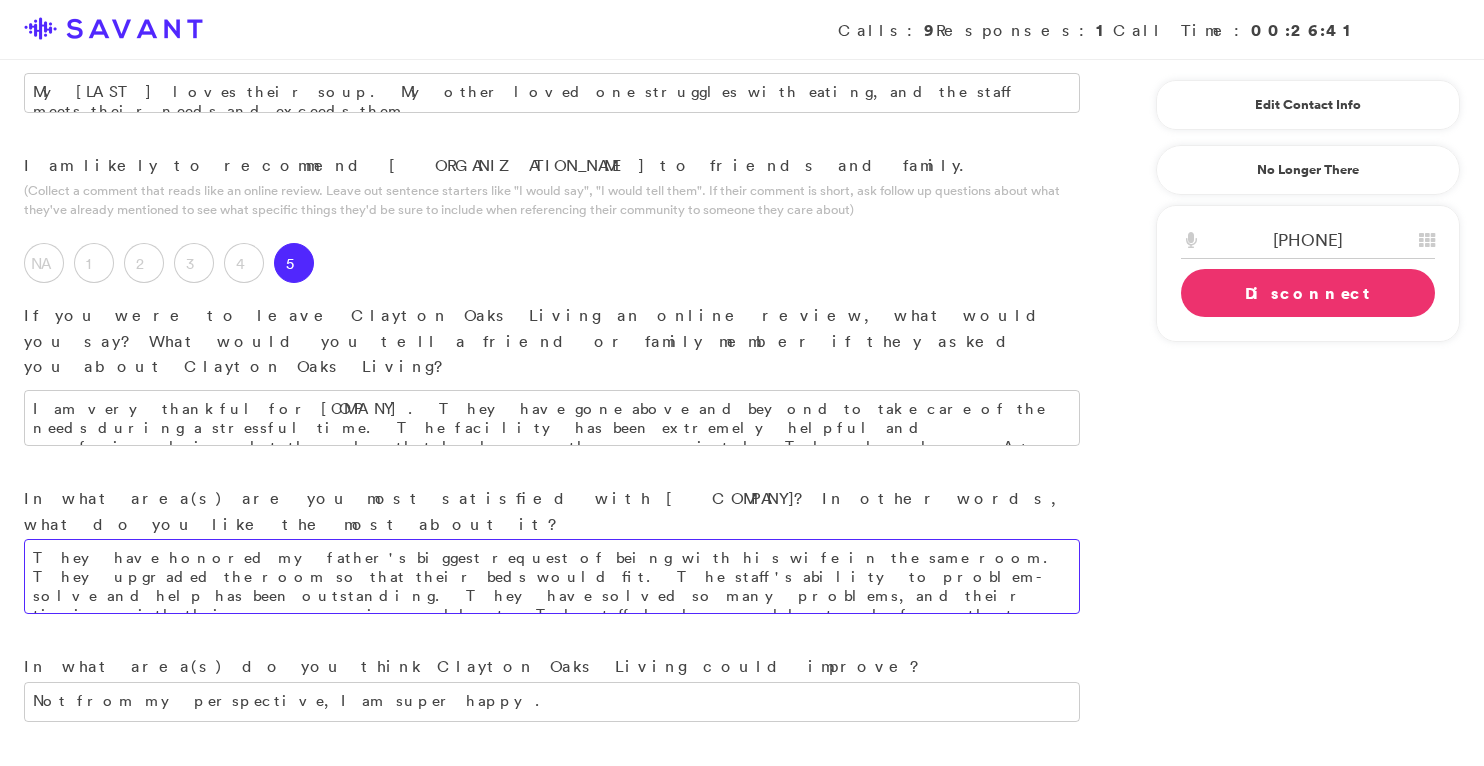 scroll, scrollTop: 2102, scrollLeft: 0, axis: vertical 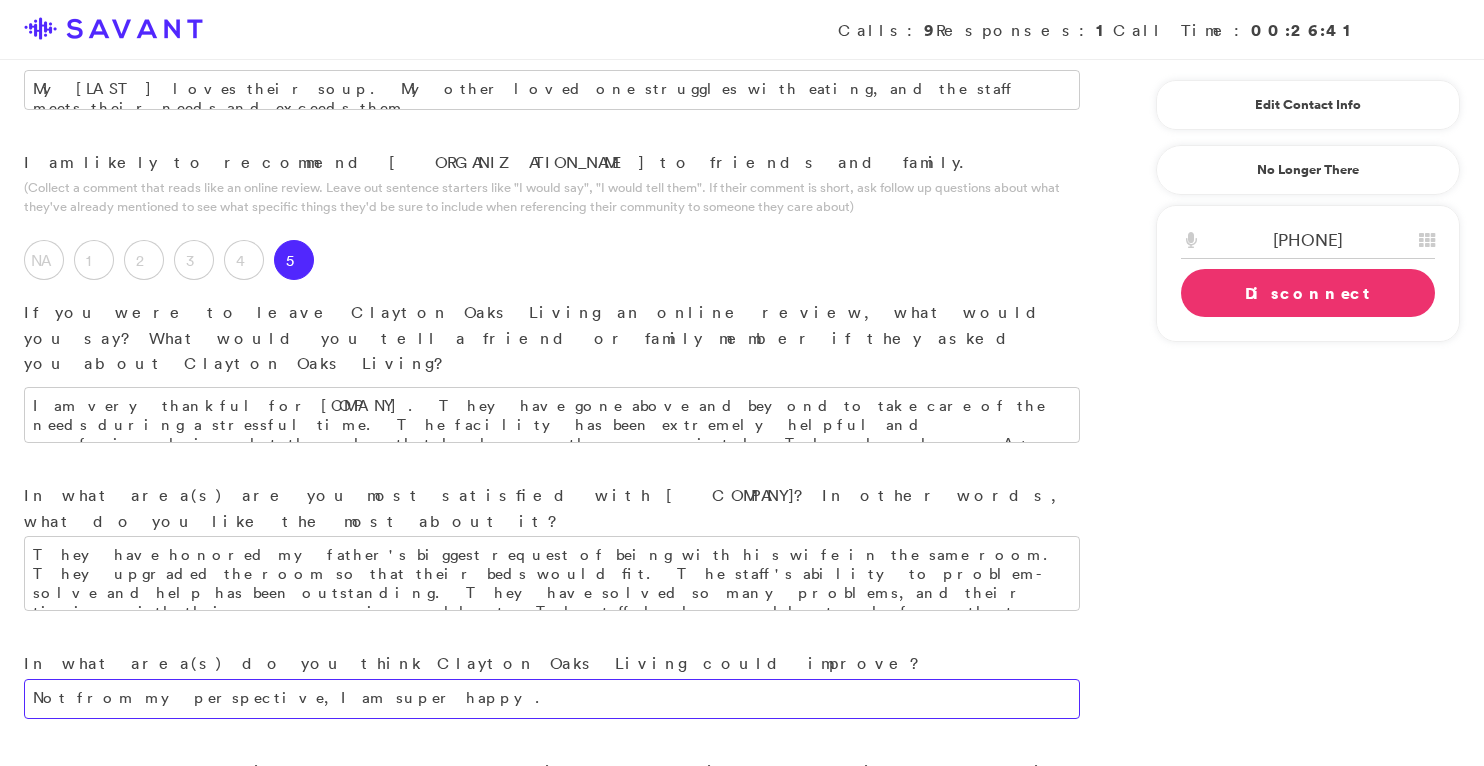 click on "Not from my perspective, I am super happy." at bounding box center (552, 699) 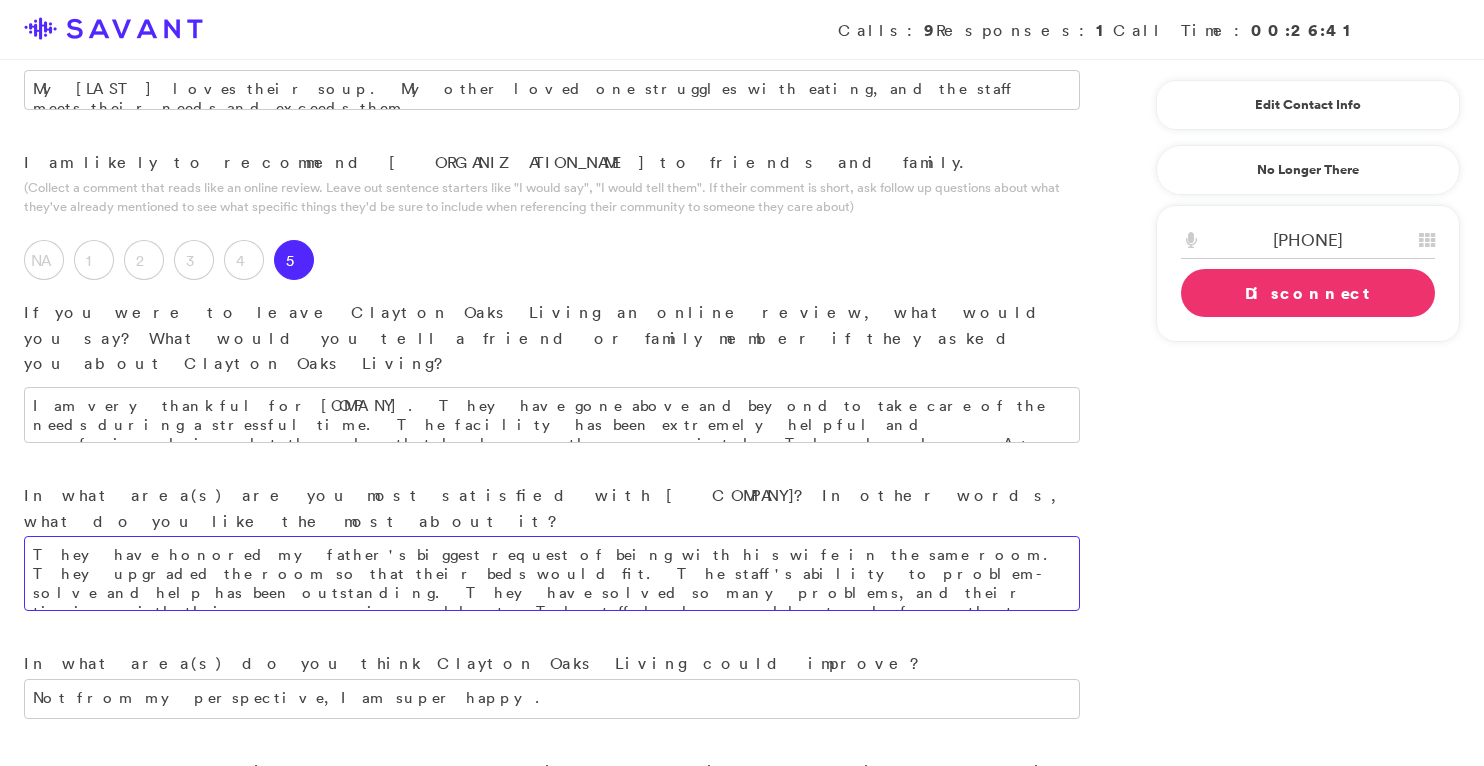 click on "They have honored my father's biggest request of being with his wife in the same room. They upgraded the room so that their beds would fit. The staff's ability to problem-solve and help has been outstanding. They have solved so many problems, and their timing with their responses is excellent. The staff has been excellent and, from the top down, has been incredible. No staff are ever on their phones. My [LAST] appreciates the staff." at bounding box center [552, 573] 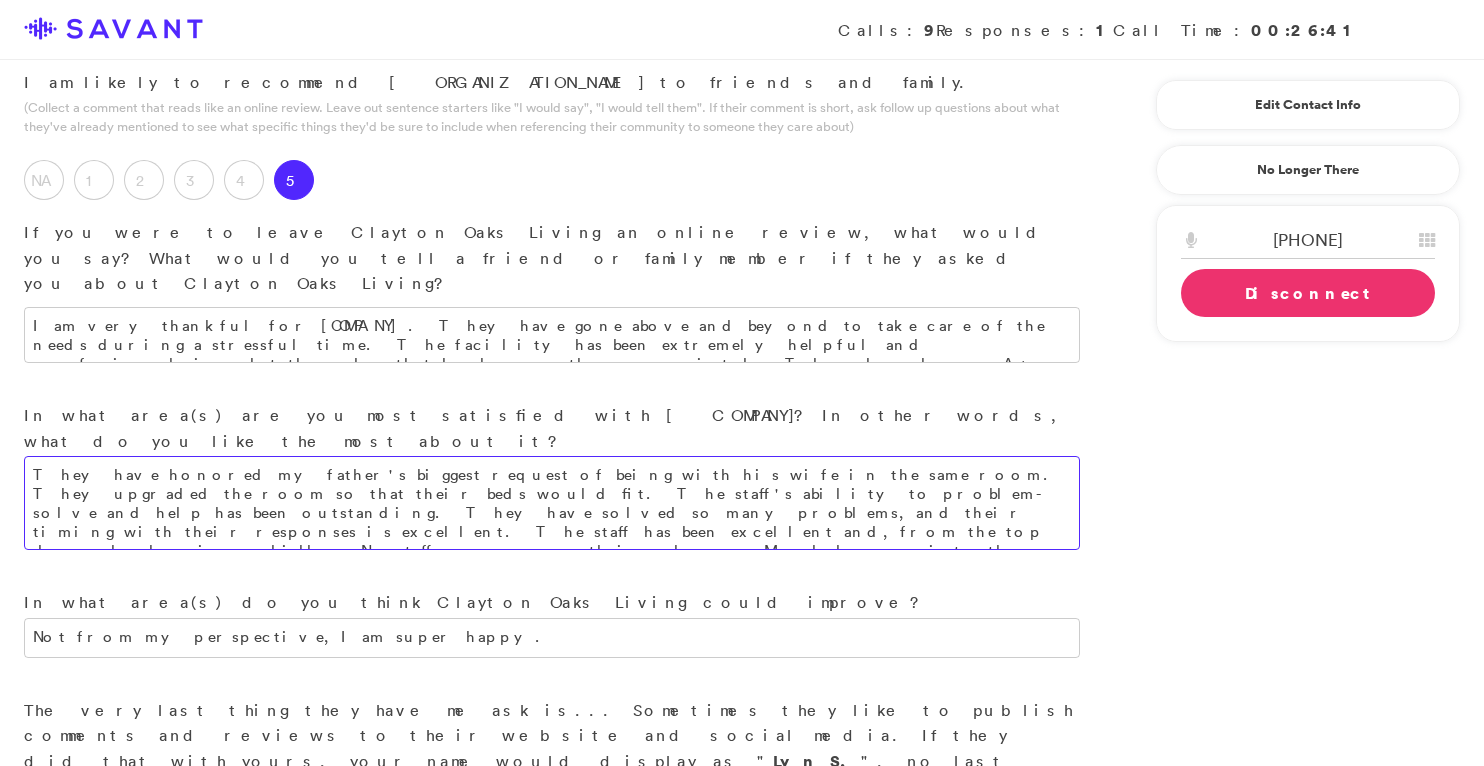 scroll, scrollTop: 2193, scrollLeft: 0, axis: vertical 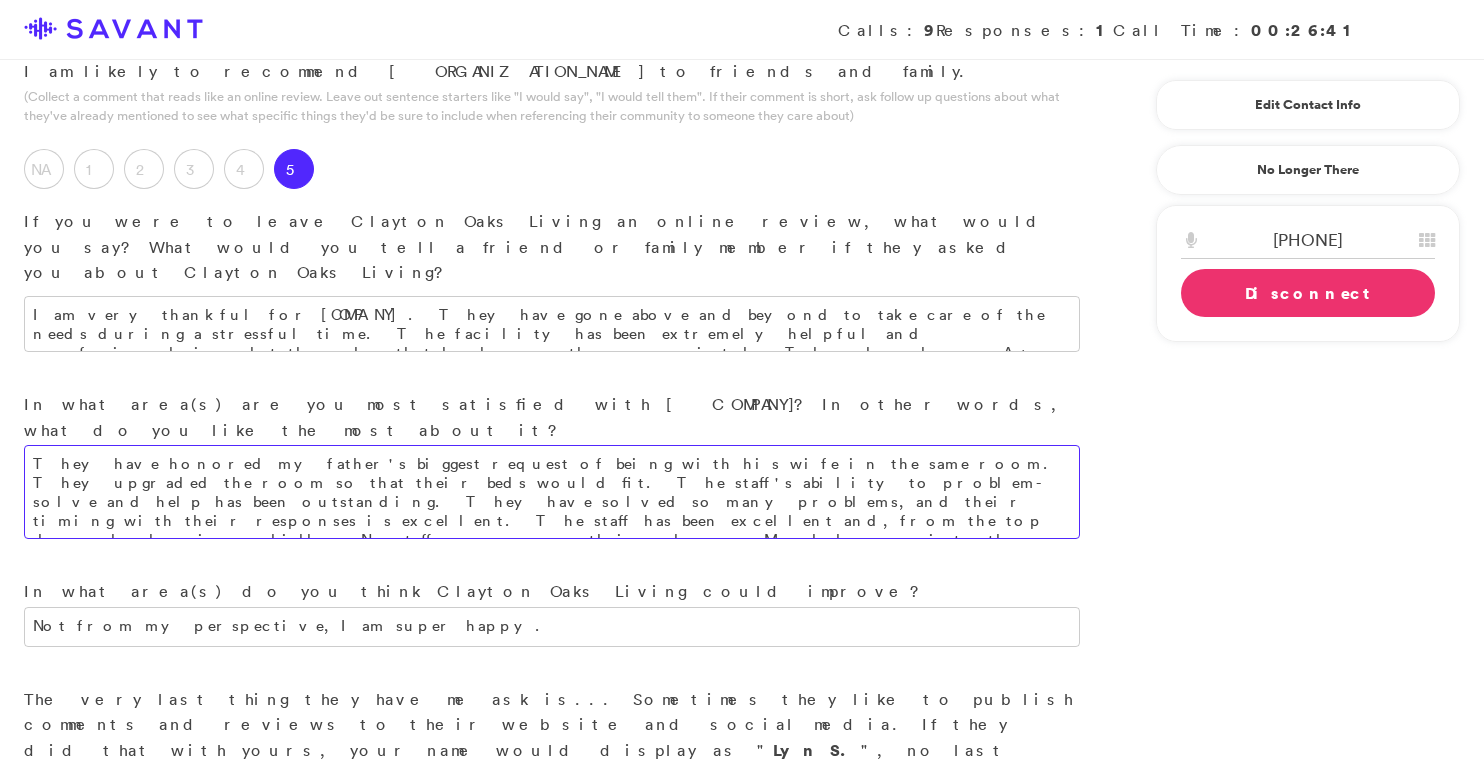 type on "They have honored my father's biggest request of being with his wife in the same room. They upgraded the room so that their beds would fit. The staff's ability to problem-solve and help has been outstanding. They have solved so many problems, and their timing with their responses is excellent. The staff has been excellent and, from the top down, has been incredible. No staff are ever on their phones. My dad appreciates the staff. They are excellent with medication management, as well. Everything; their execution has been great." 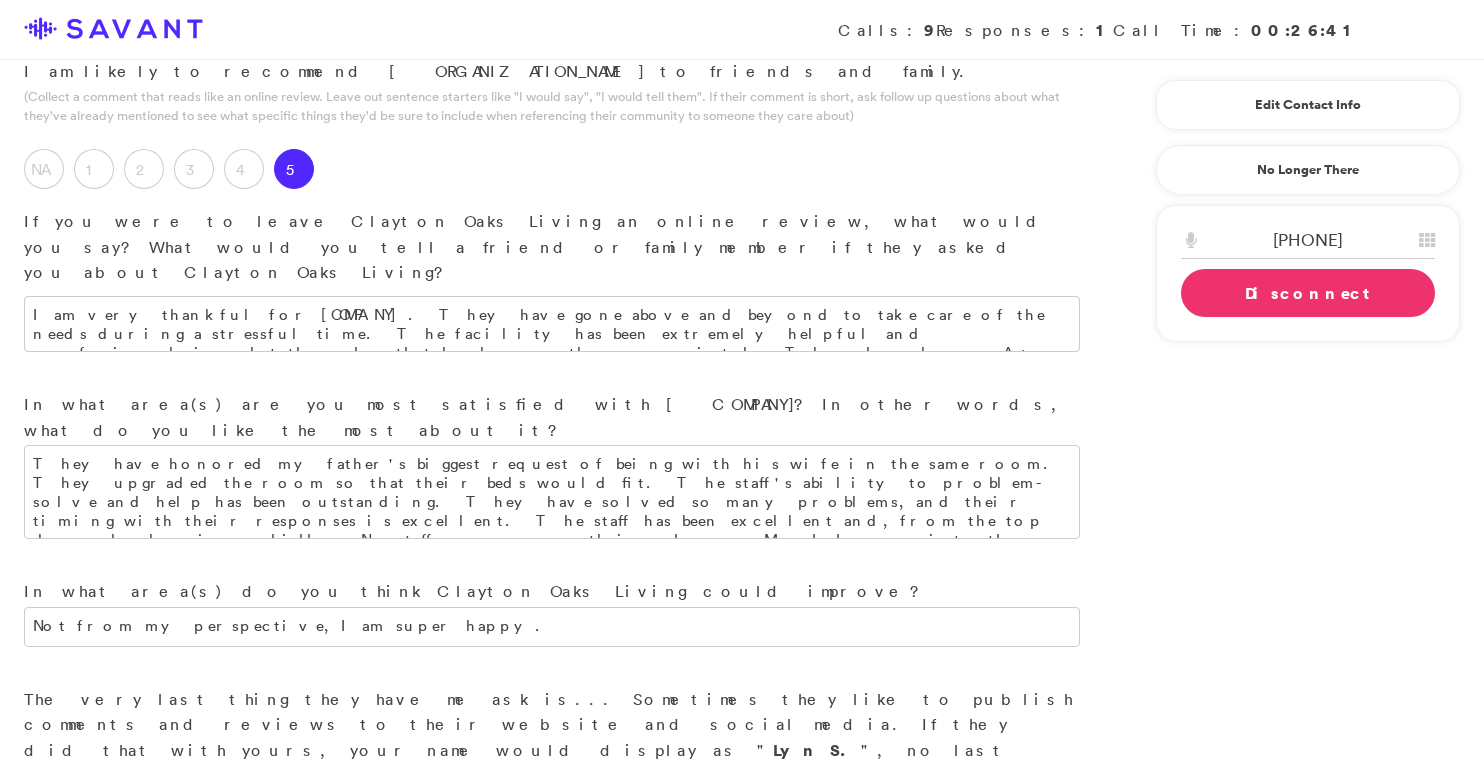 click on "Disconnect" at bounding box center [1308, 293] 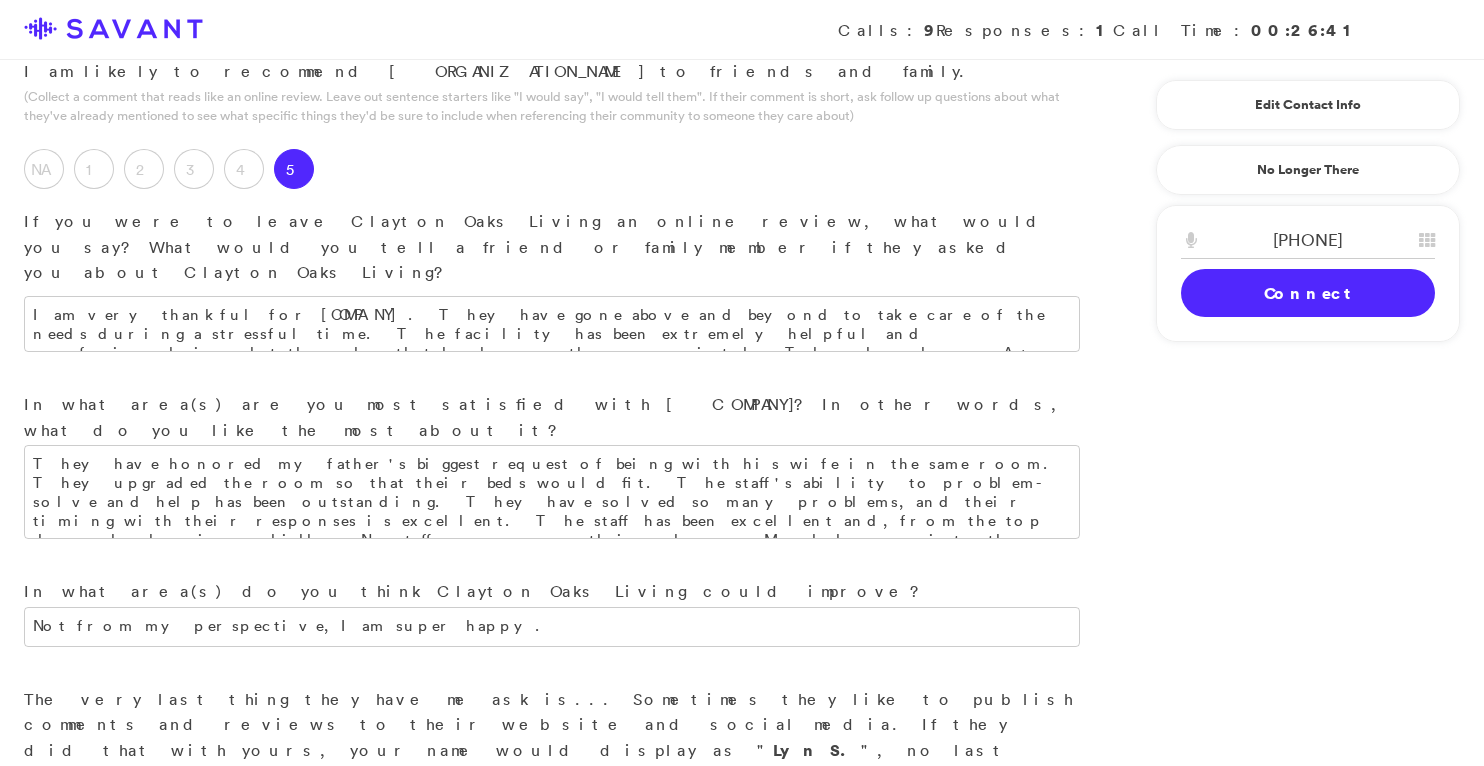 click on "Submit & Next" at bounding box center (150, 1093) 